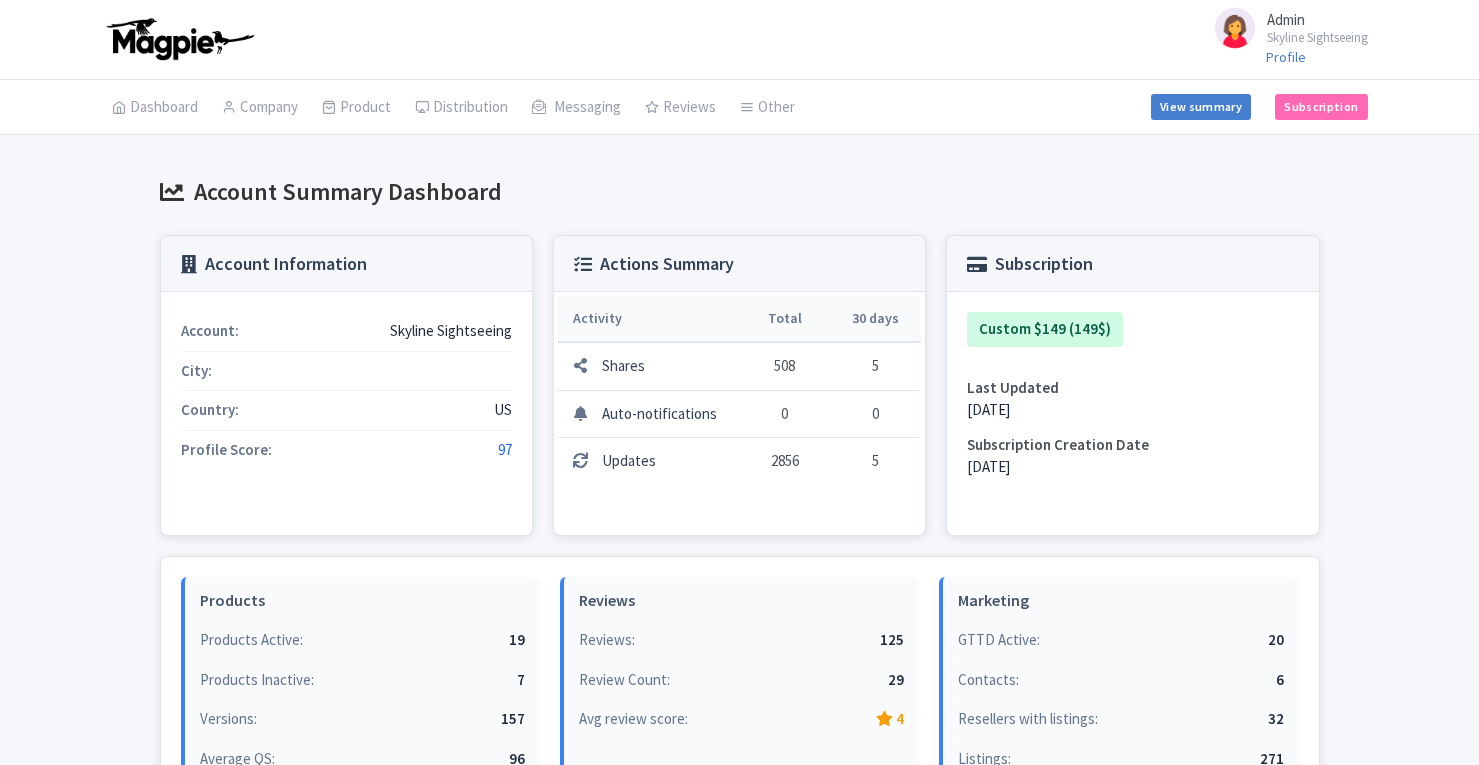 scroll, scrollTop: 0, scrollLeft: 0, axis: both 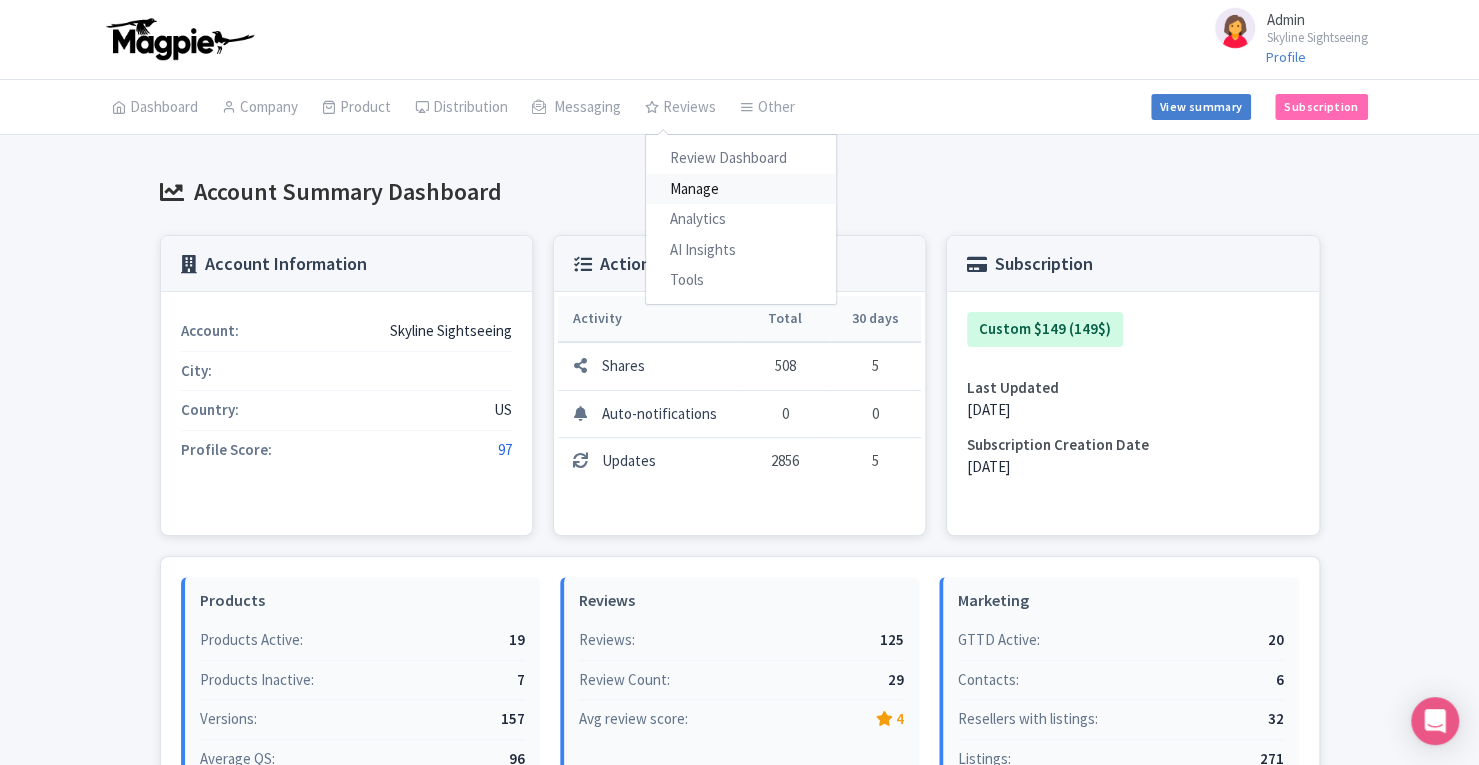 click on "Manage" at bounding box center (741, 189) 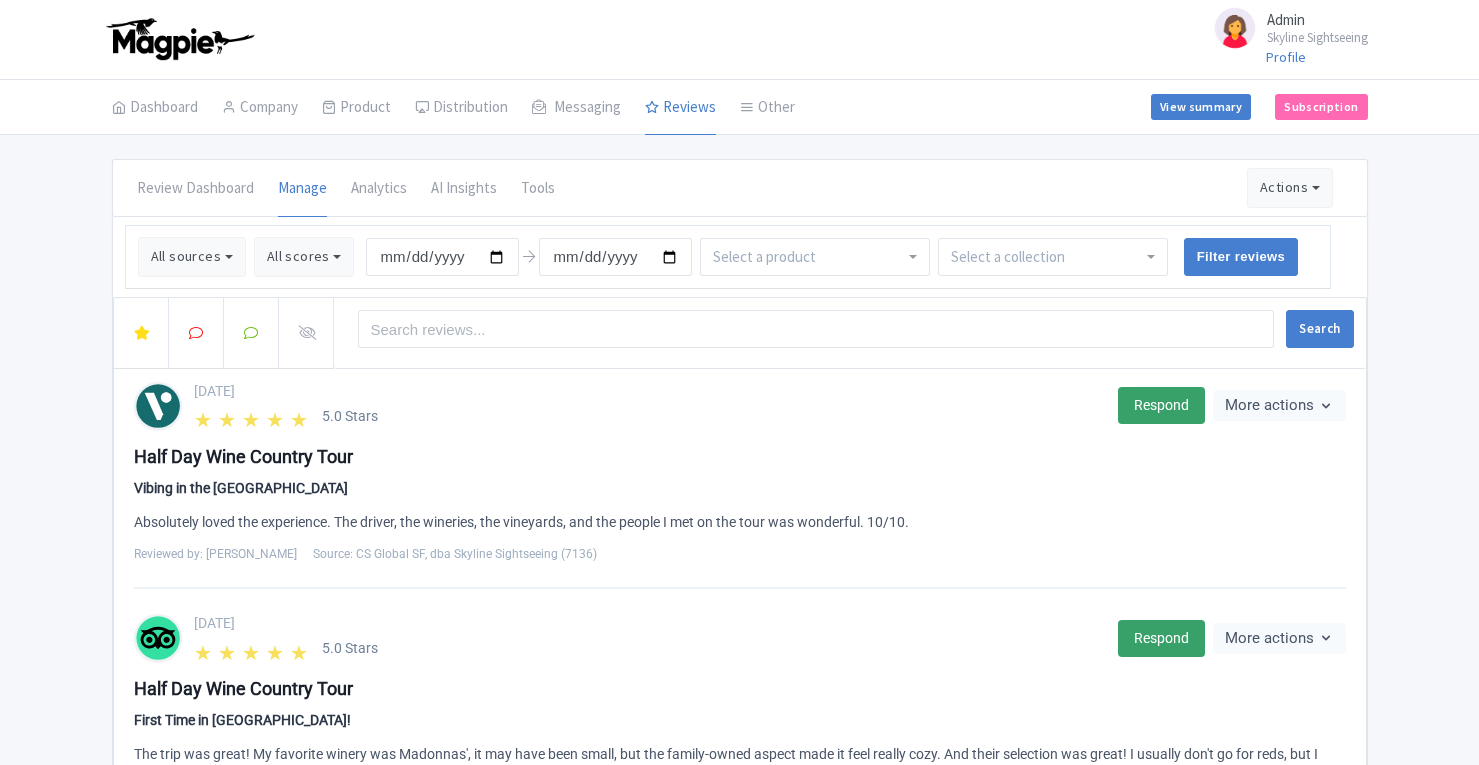 scroll, scrollTop: 0, scrollLeft: 0, axis: both 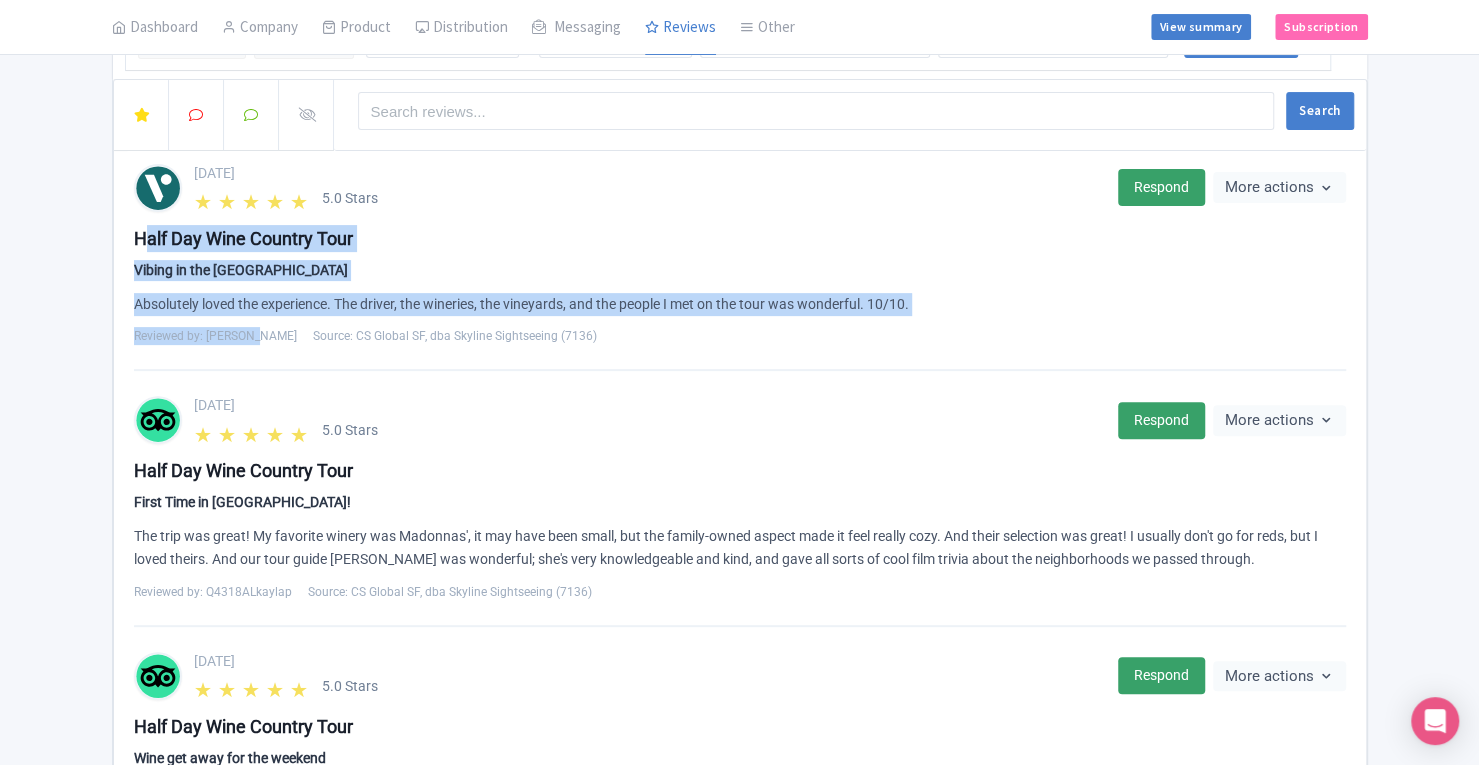 drag, startPoint x: 133, startPoint y: 233, endPoint x: 254, endPoint y: 337, distance: 159.5525 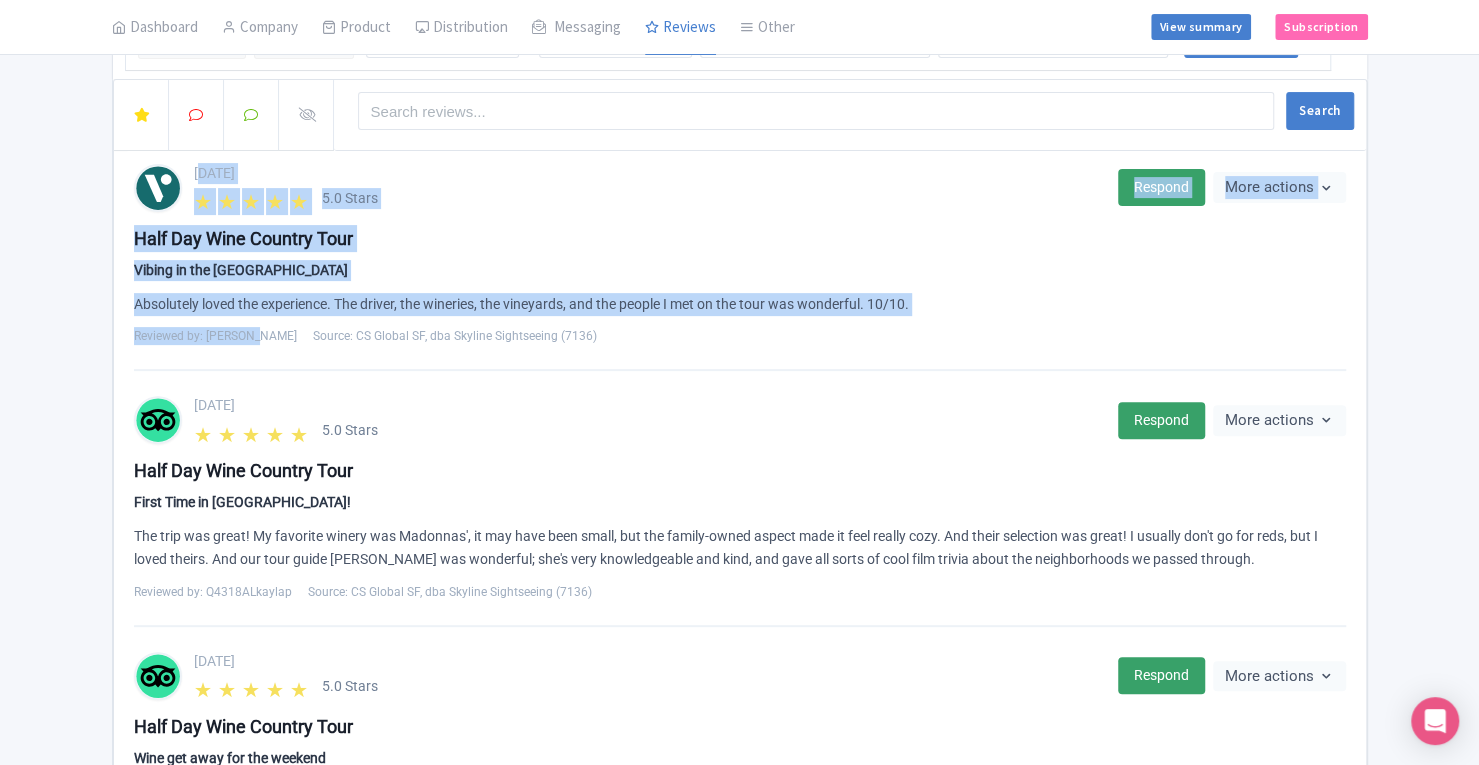 drag, startPoint x: 194, startPoint y: 169, endPoint x: 252, endPoint y: 332, distance: 173.01157 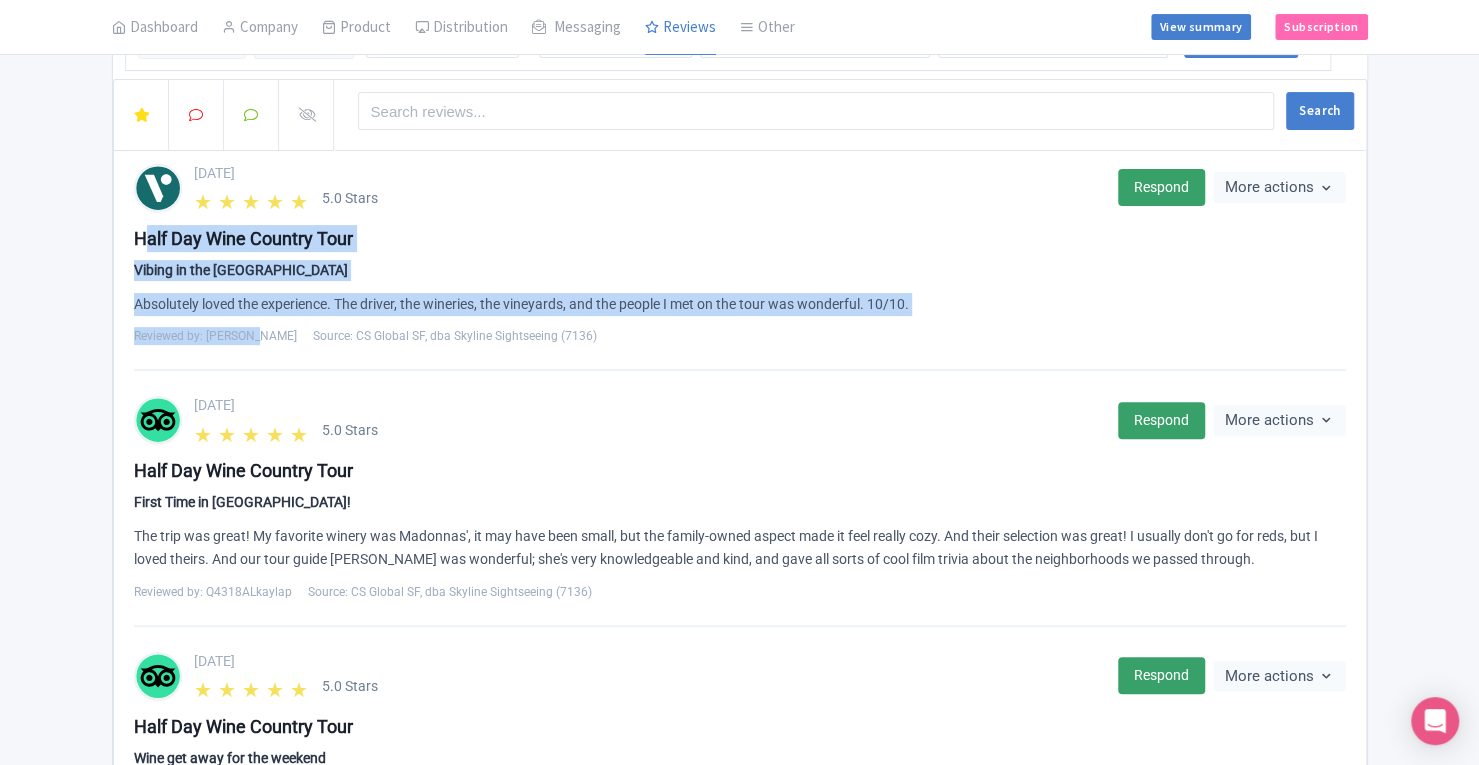 drag, startPoint x: 133, startPoint y: 231, endPoint x: 252, endPoint y: 328, distance: 153.52524 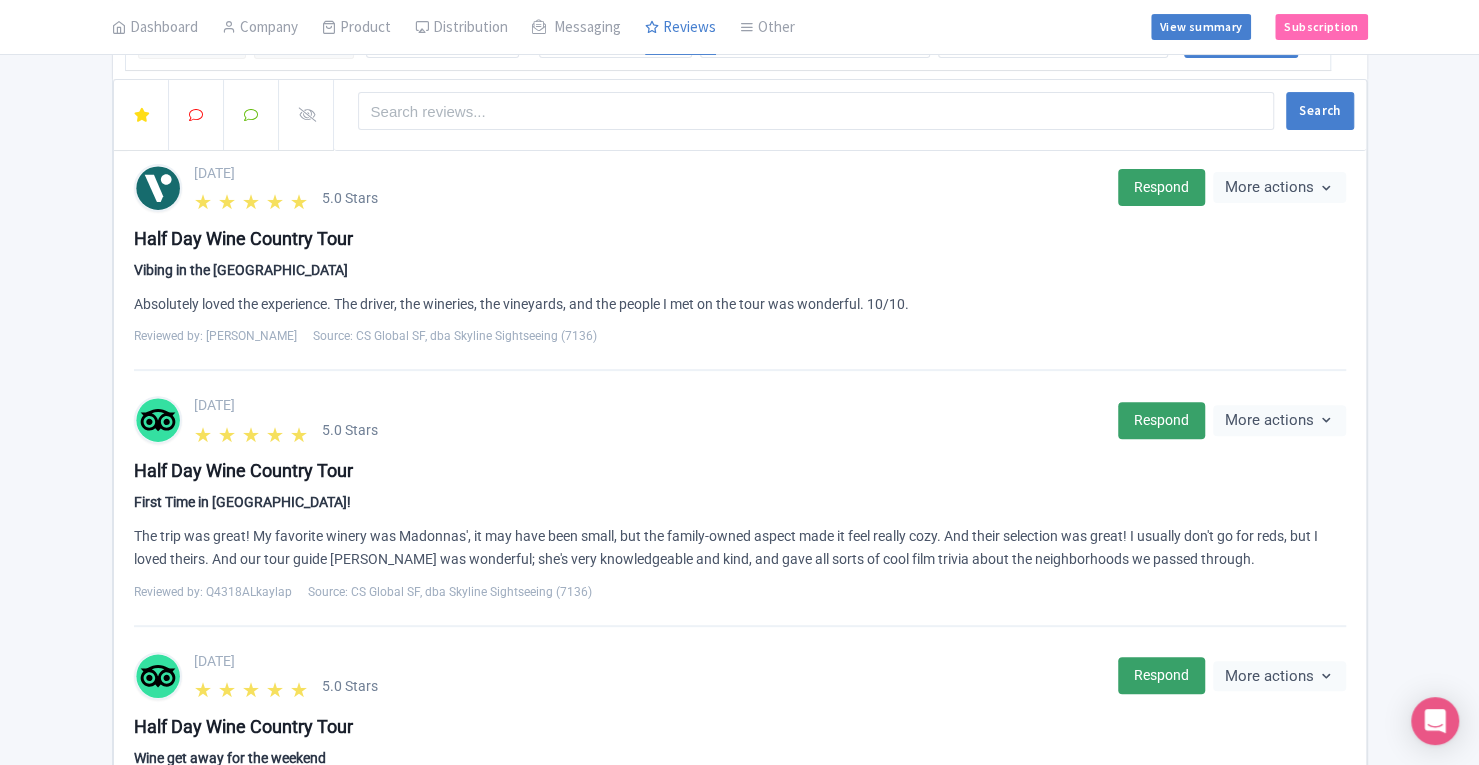 click on "The trip was great! My favorite winery was Madonnas', it may have been small, but the family-owned aspect made it feel really cozy. And their selection was great! I usually don't go for reds, but I loved theirs. And our tour guide Debbie was wonderful; she's very knowledgeable and kind, and gave all sorts of cool film trivia about the neighborhoods we passed through." at bounding box center [740, 548] 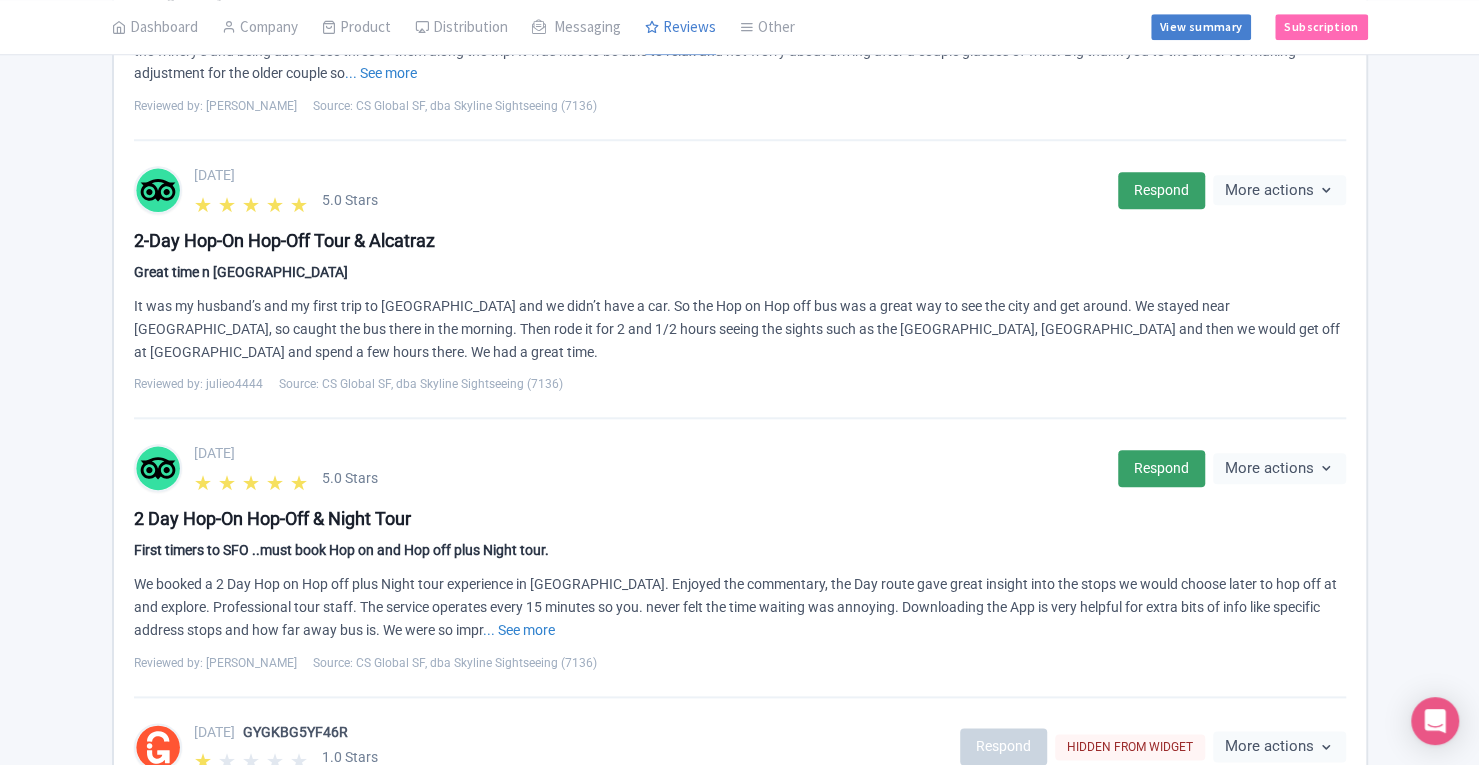 scroll, scrollTop: 987, scrollLeft: 0, axis: vertical 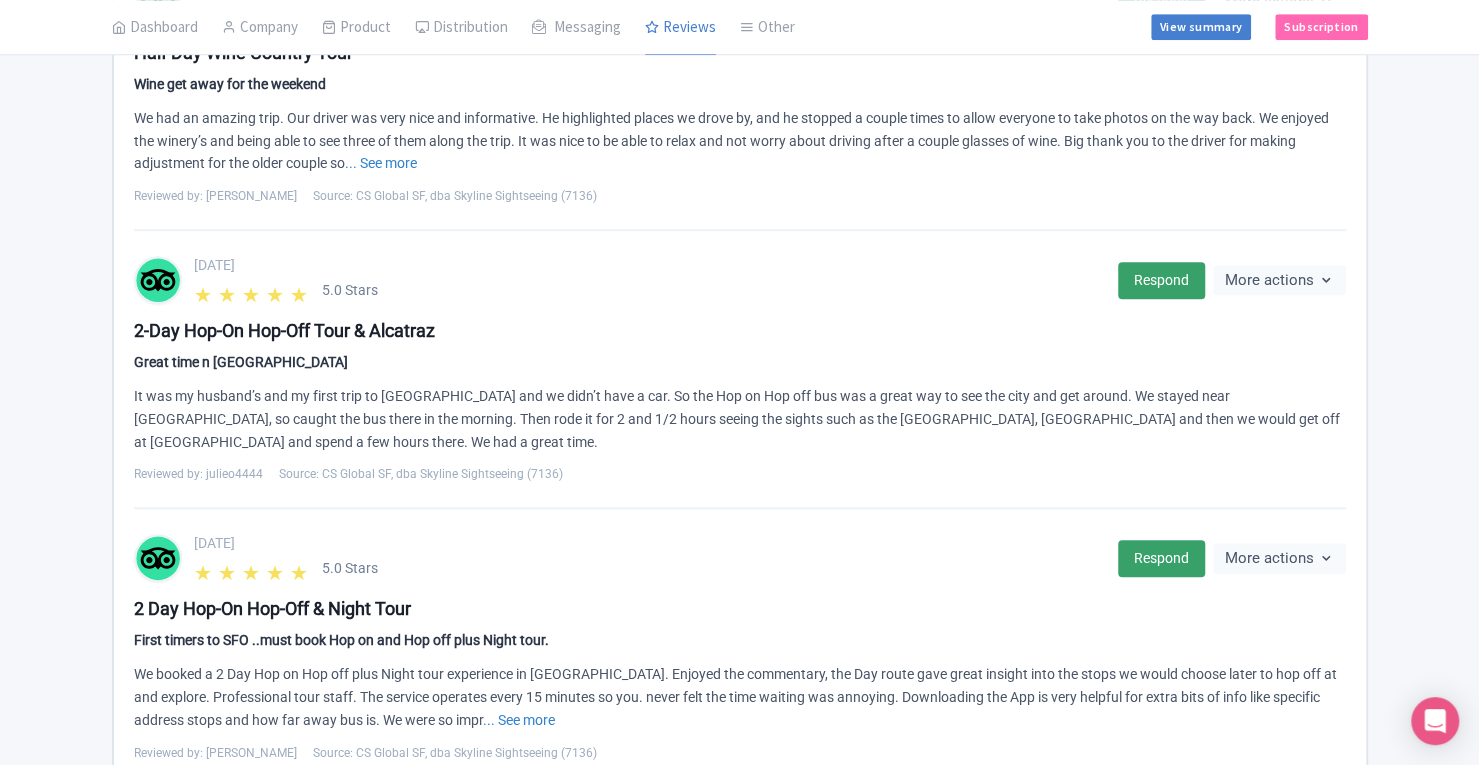 drag, startPoint x: 134, startPoint y: 323, endPoint x: 450, endPoint y: 330, distance: 316.0775 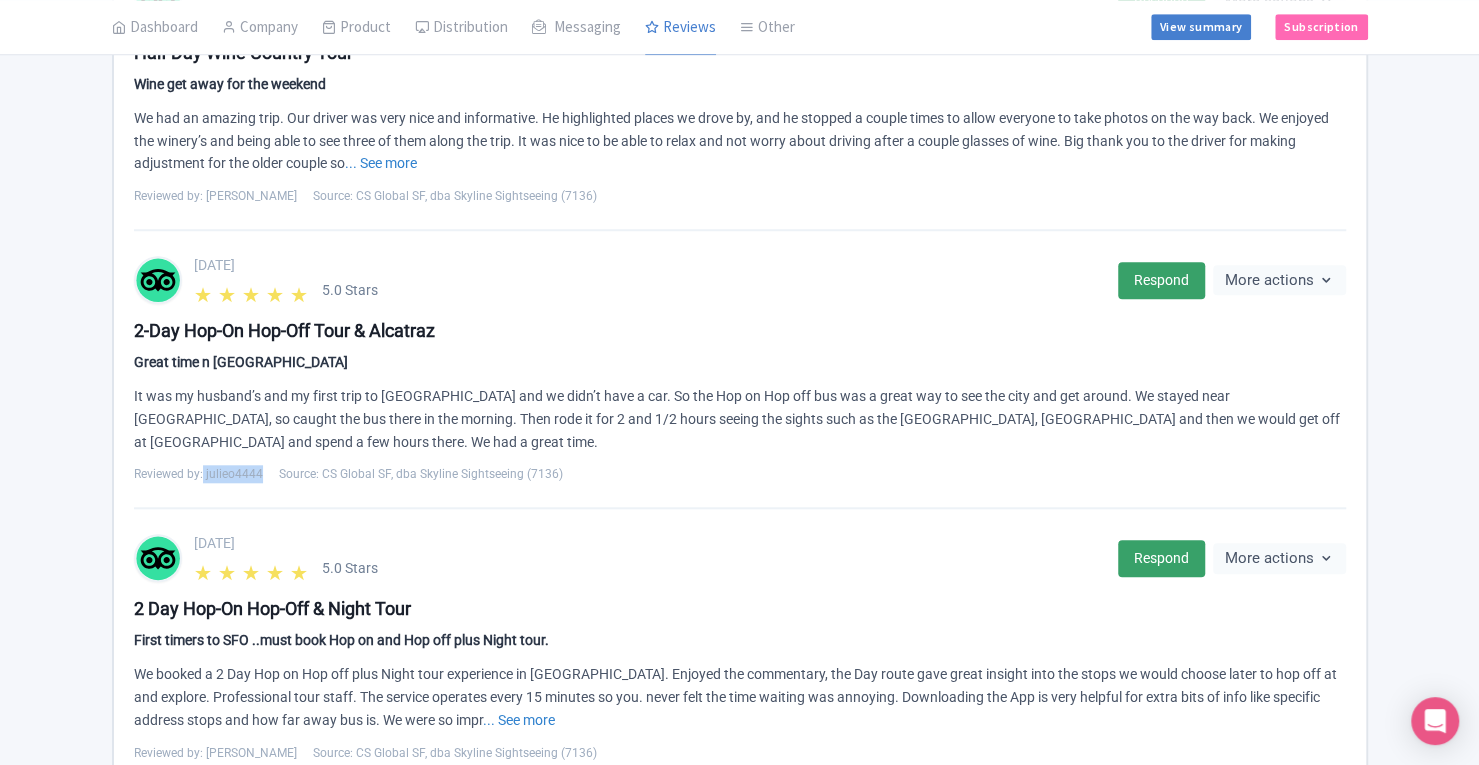 drag, startPoint x: 202, startPoint y: 471, endPoint x: 260, endPoint y: 471, distance: 58 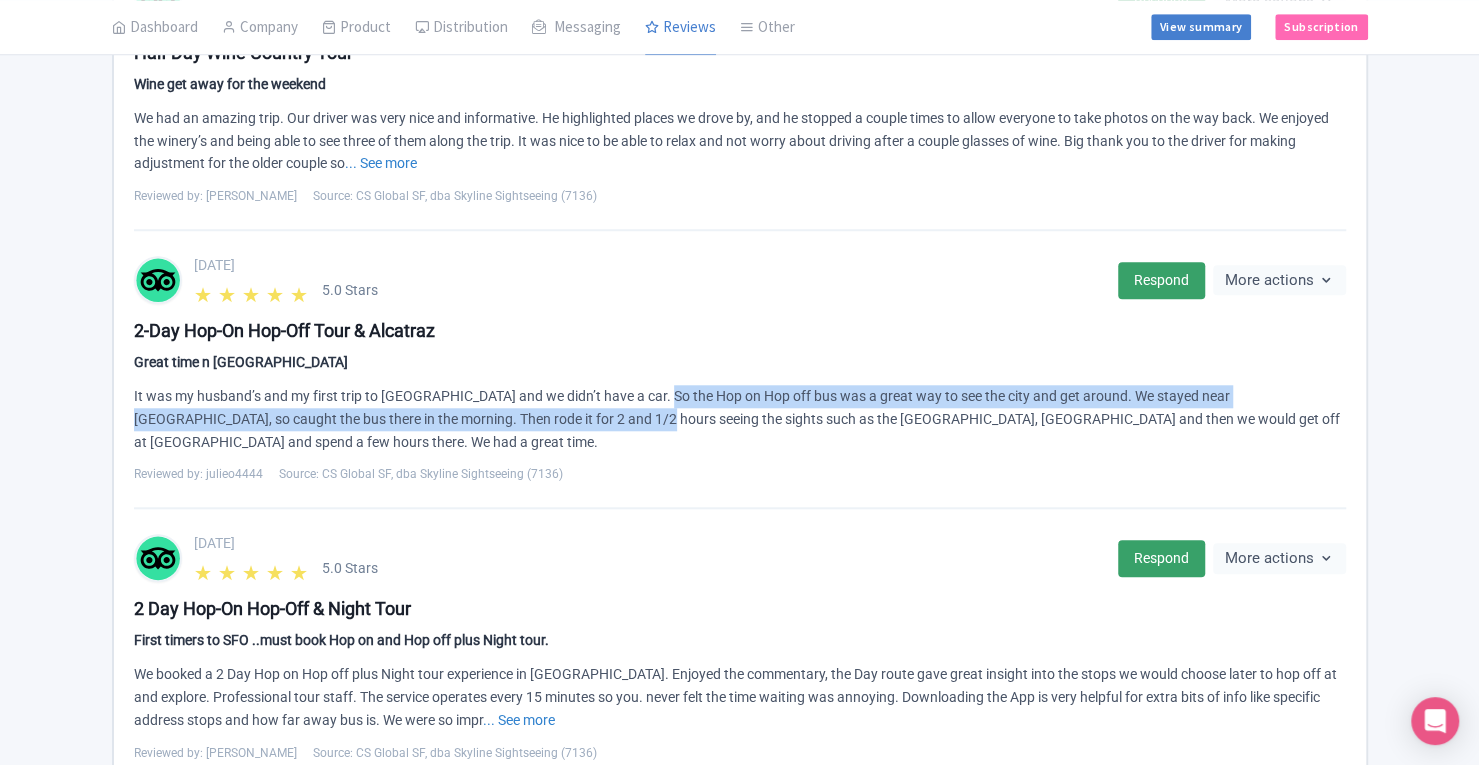 drag, startPoint x: 646, startPoint y: 390, endPoint x: 516, endPoint y: 423, distance: 134.12308 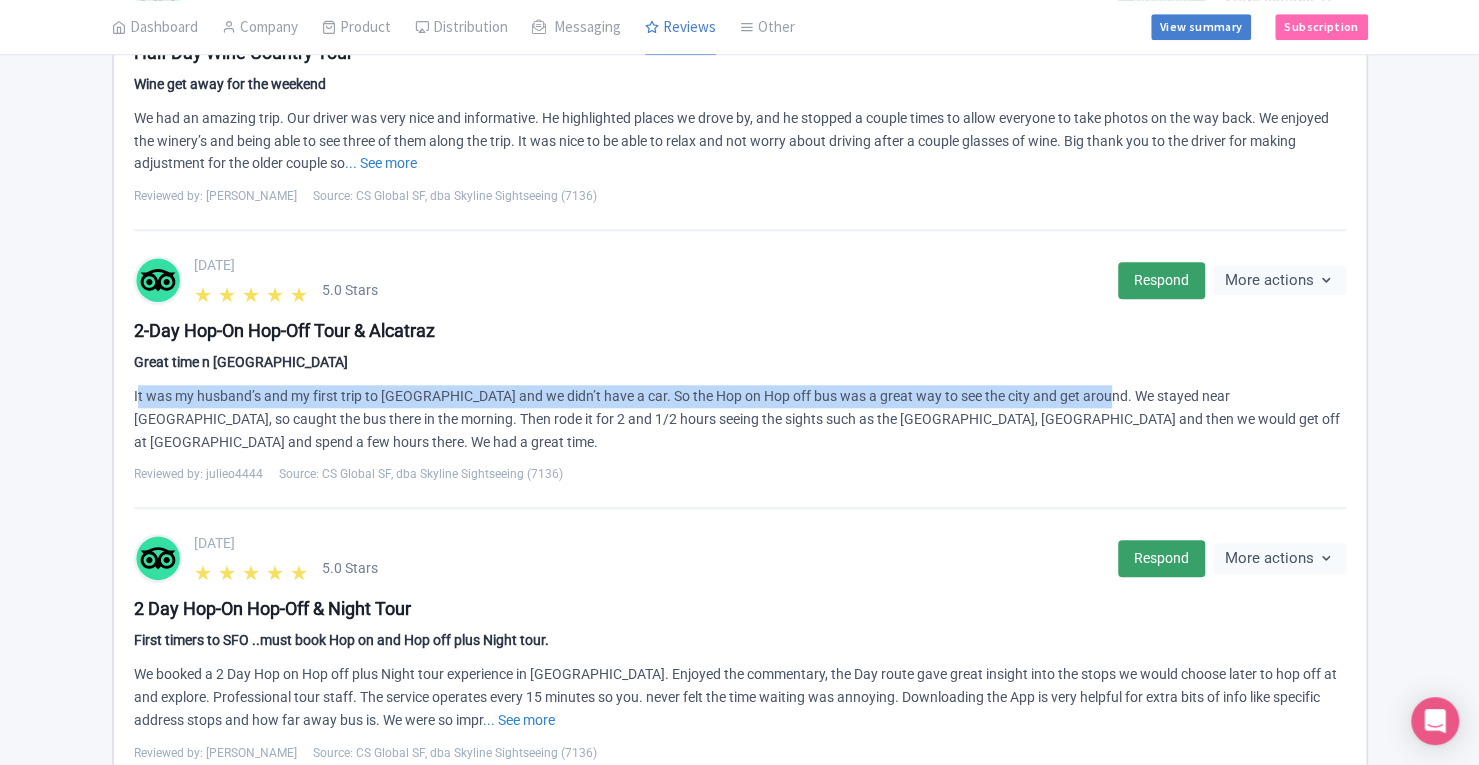 drag, startPoint x: 132, startPoint y: 389, endPoint x: 1085, endPoint y: 383, distance: 953.01886 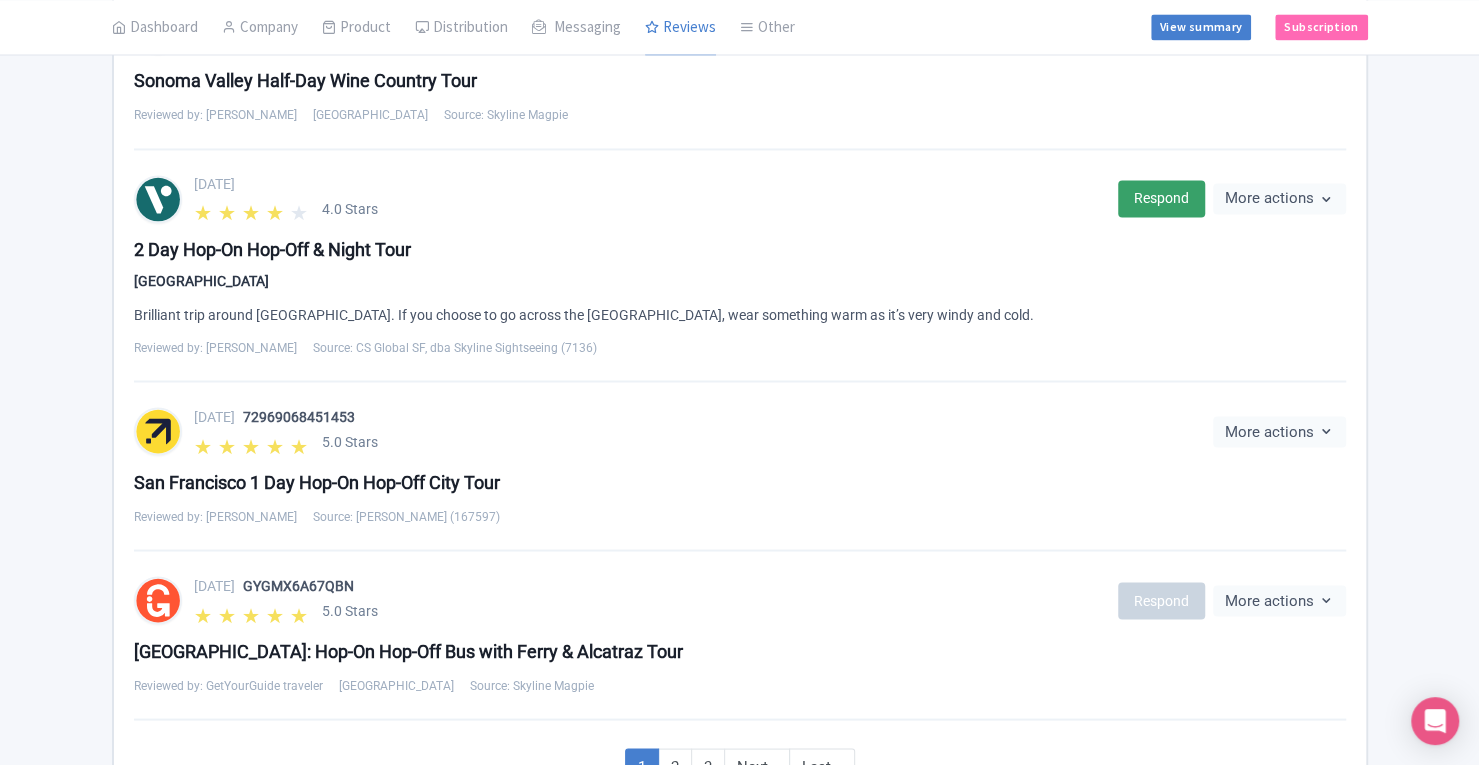 scroll, scrollTop: 2002, scrollLeft: 0, axis: vertical 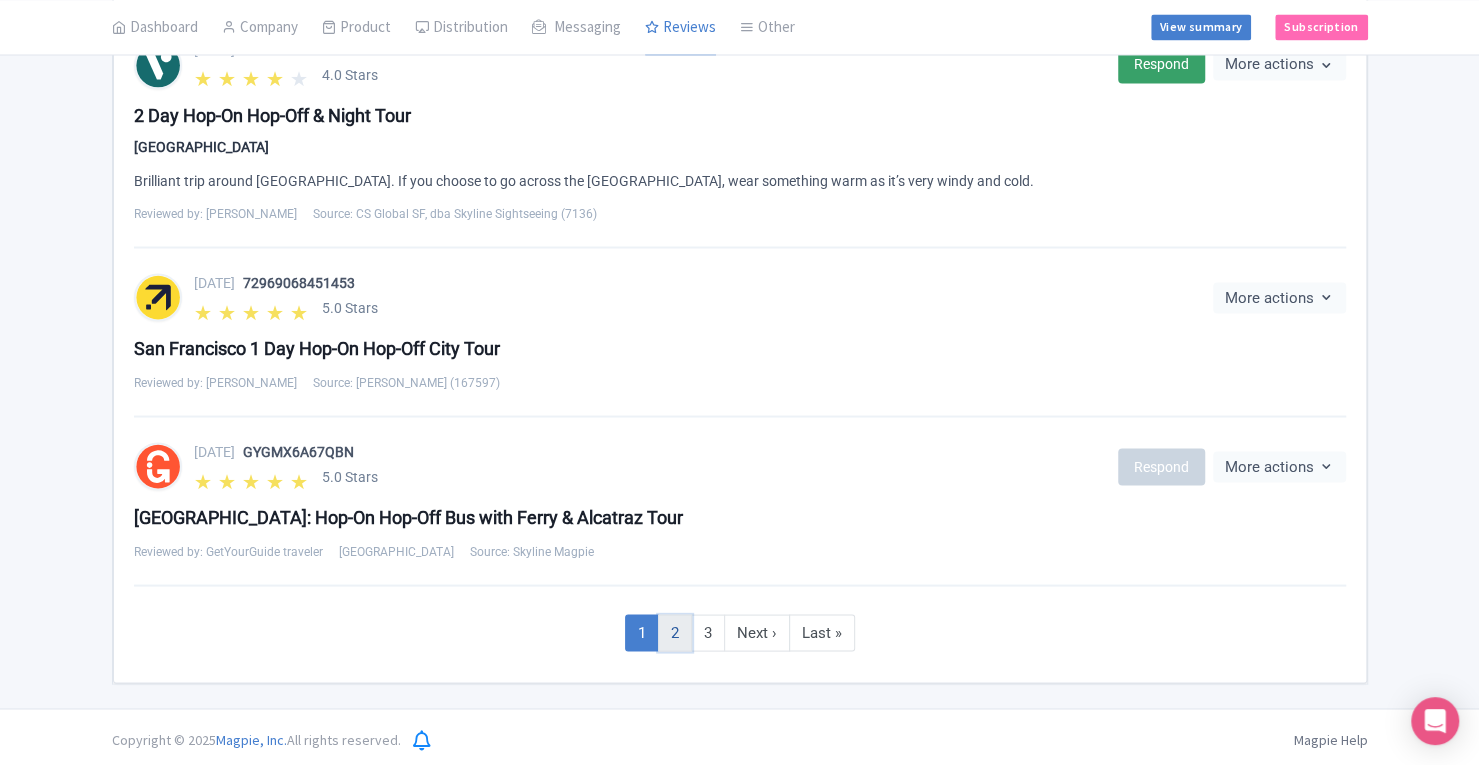 click on "2" at bounding box center [675, 632] 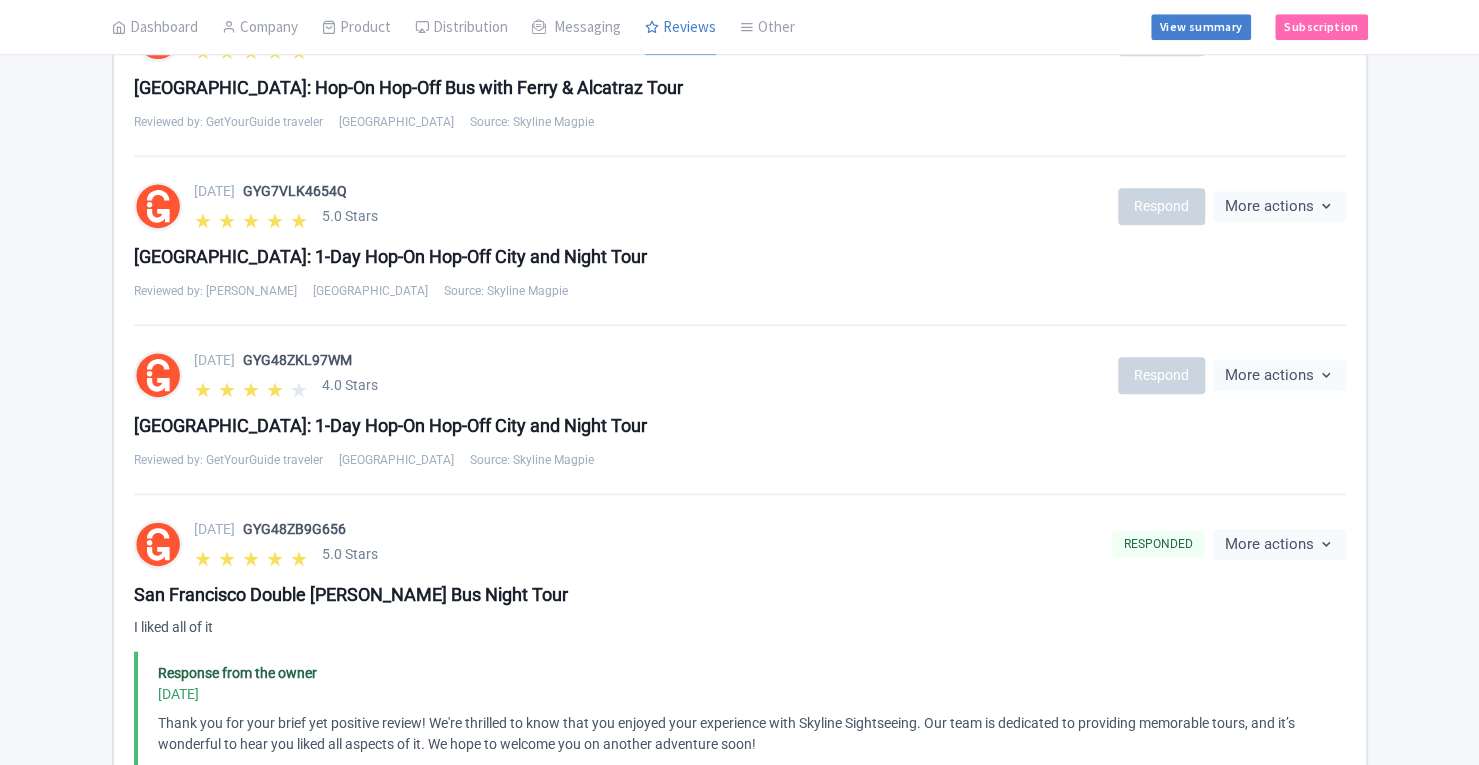 click on "Admin
Skyline Sightseeing
Profile
Users
Settings
Sign out
Dashboard
Company
SST Collector
Product
My Products
Image Library
Rate Sheets
Distribution
Manage Resellers
Manage Contacts
Product Listings
Listings Optimizer
Affiliate
Promotions
Messaging
Outbox
New Announcement
Manage Message Templates
Reviews
Review Dashboard
Manage
Analytics
AI Insights
Tools
Other
Help Documents
Connections
View All Magpie Products
Magpie Pricing
Set-up
View summary
Subscription
Enterprise Information
Email
Contact Support
Upgrade
Premium
Up to 10 Products
$69
Premium Plus
Up to 50 Products
$119
Enterprise
Request a quote
Review Dashboard
Manage
Analytics
AI Insights" at bounding box center (739, -652) 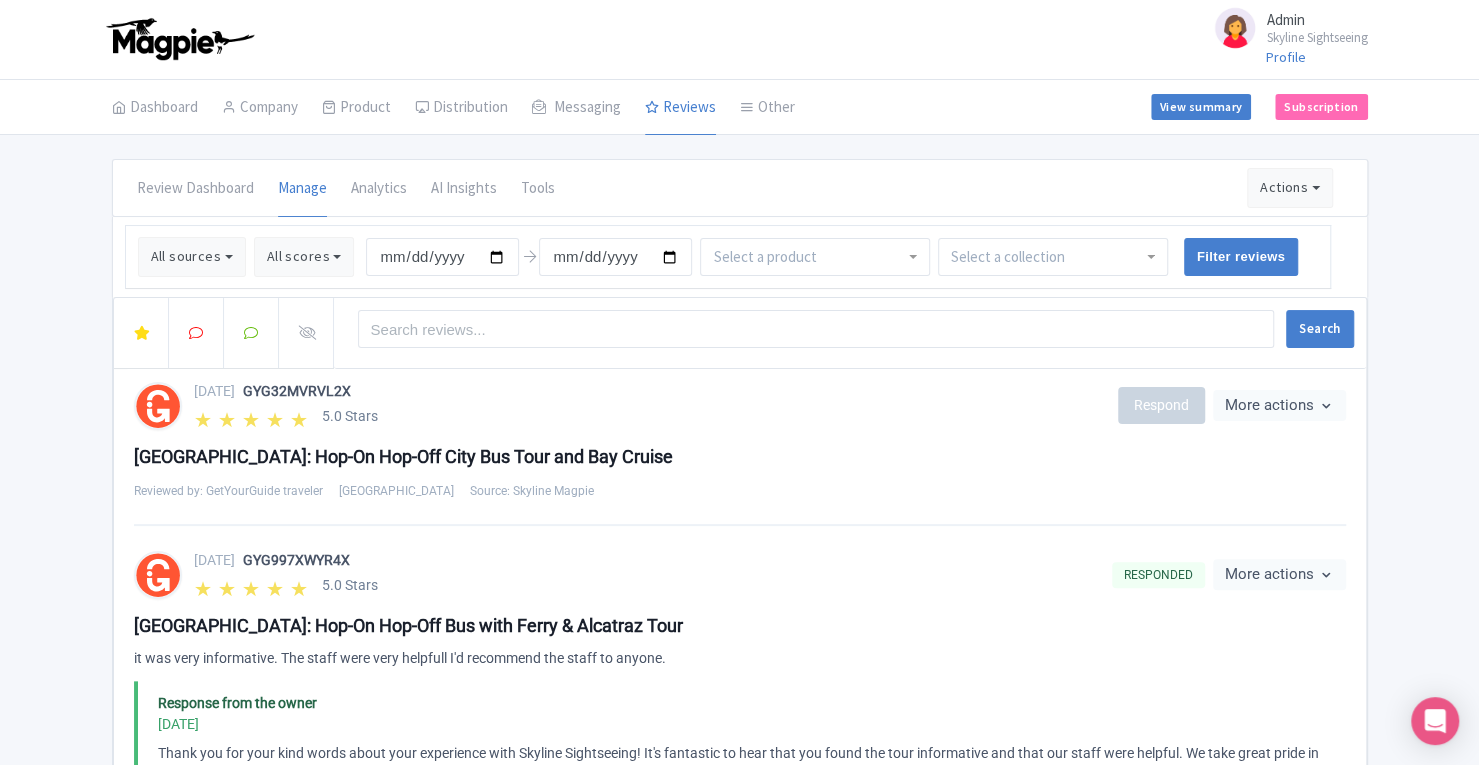 scroll, scrollTop: 1961, scrollLeft: 0, axis: vertical 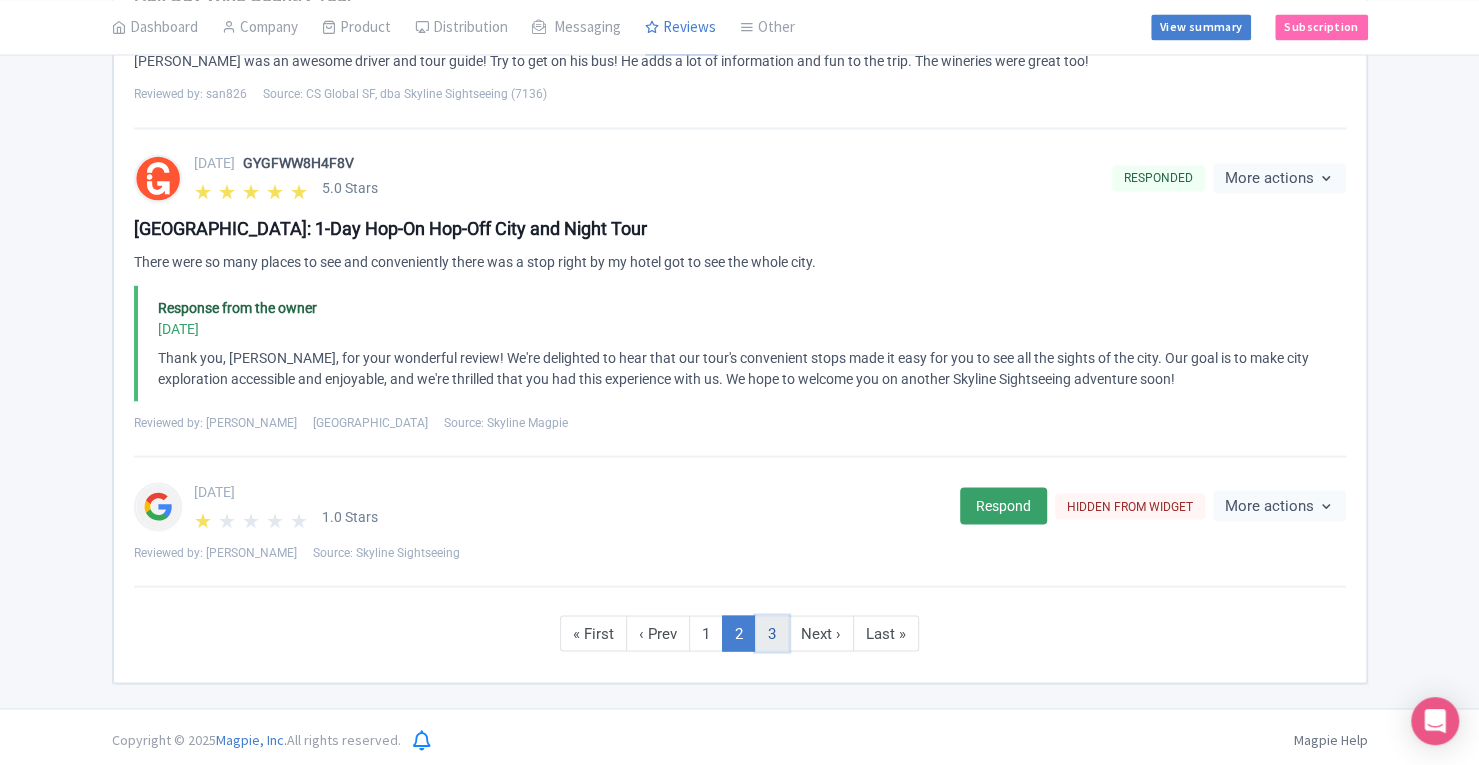 click on "3" at bounding box center (772, 633) 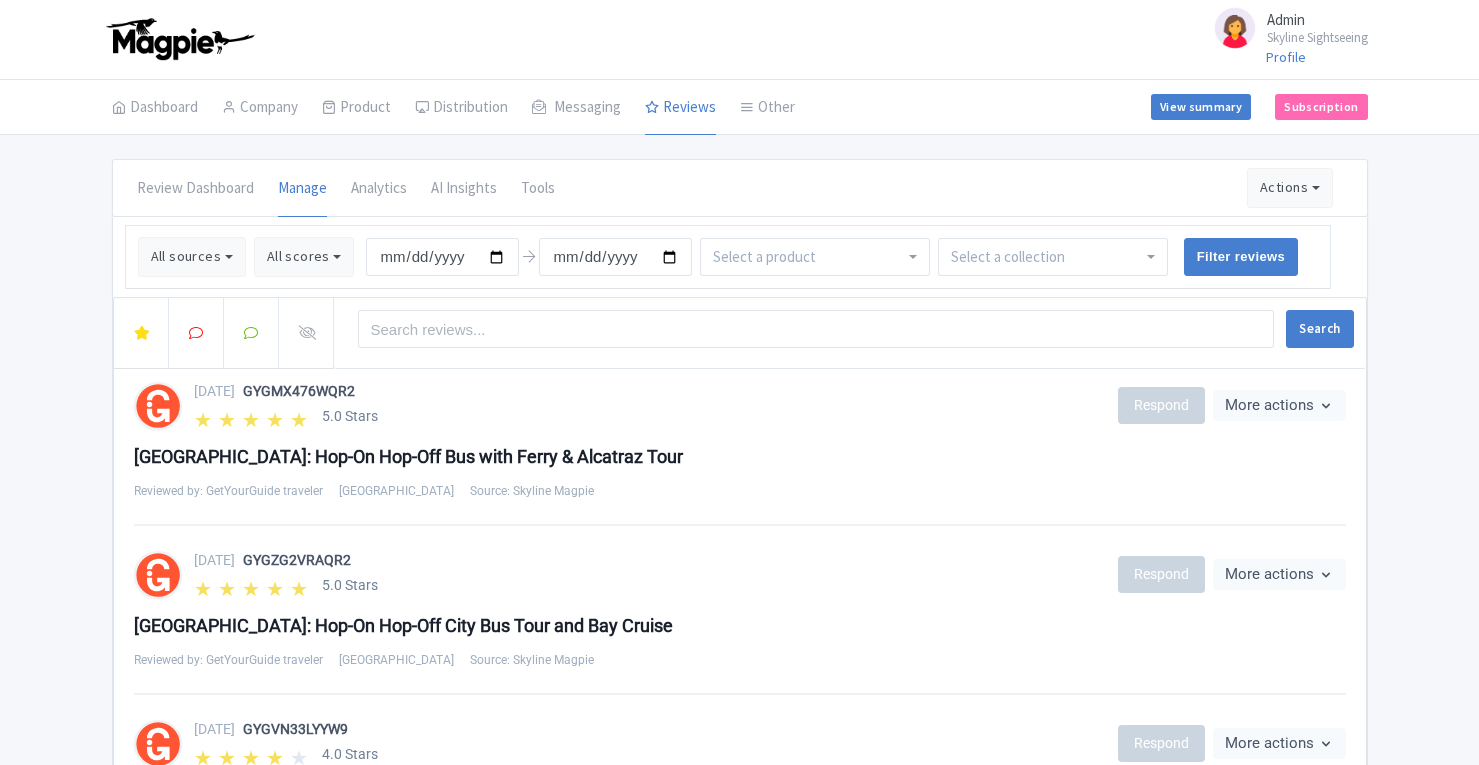 scroll, scrollTop: 365, scrollLeft: 0, axis: vertical 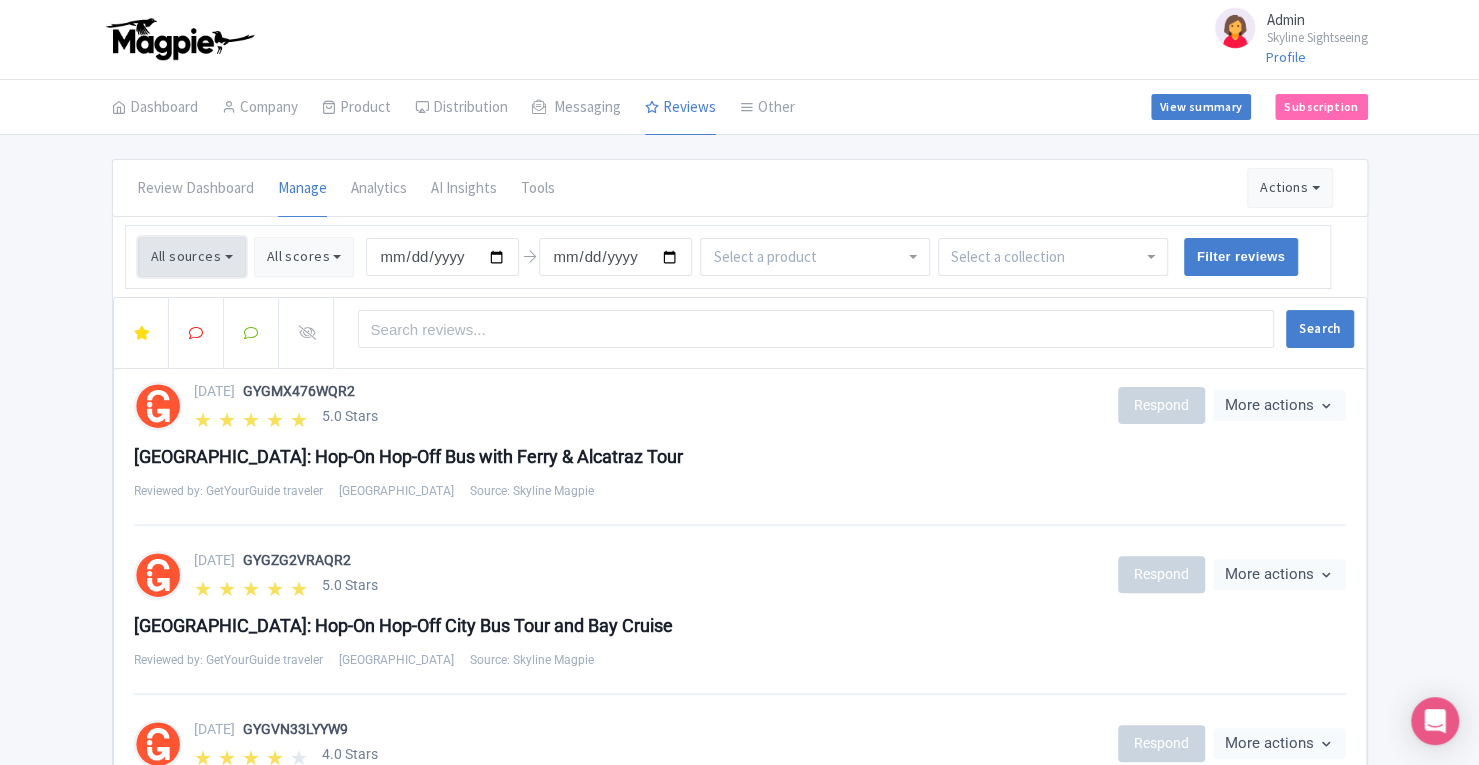 click on "All sources" at bounding box center [192, 257] 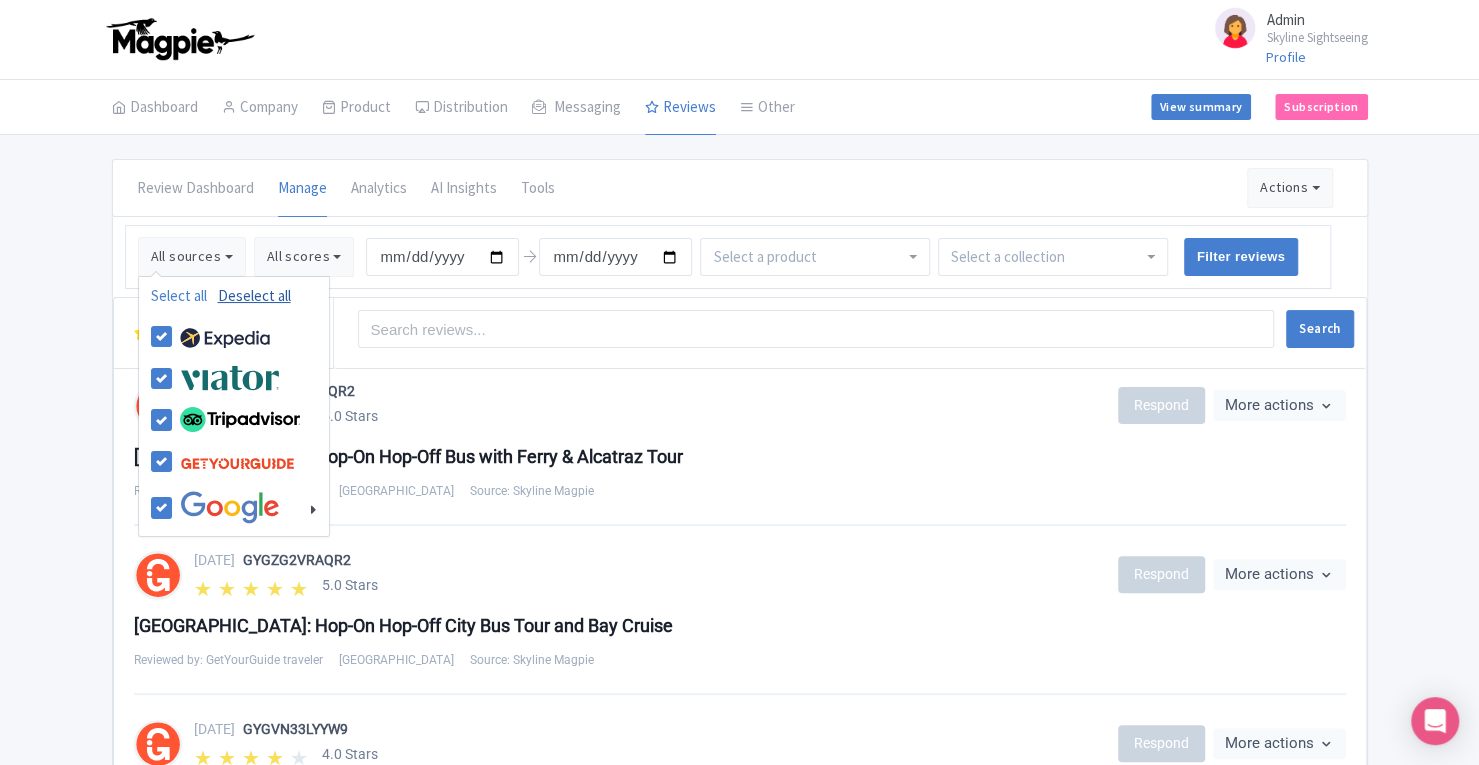 click on "Deselect all" at bounding box center [254, 295] 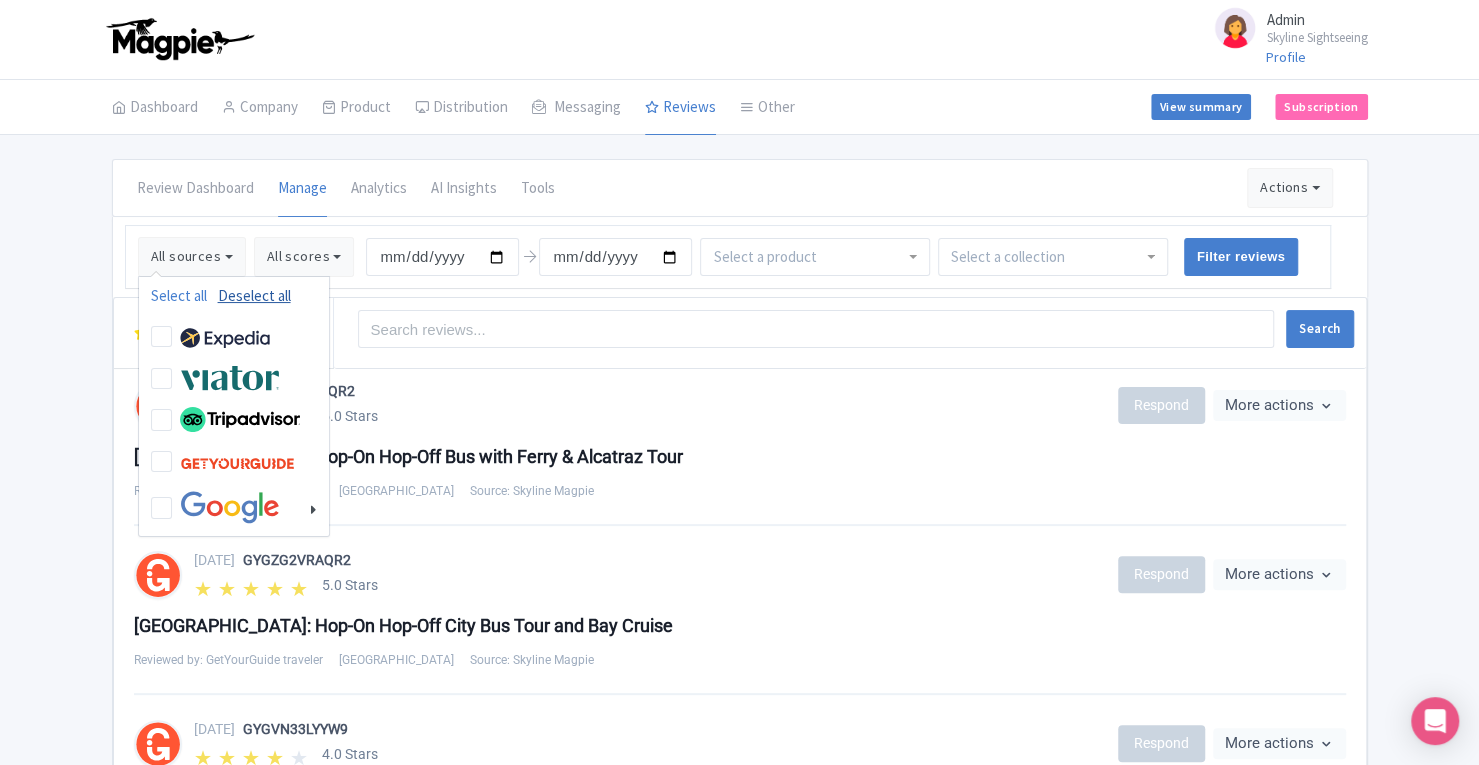 checkbox on "false" 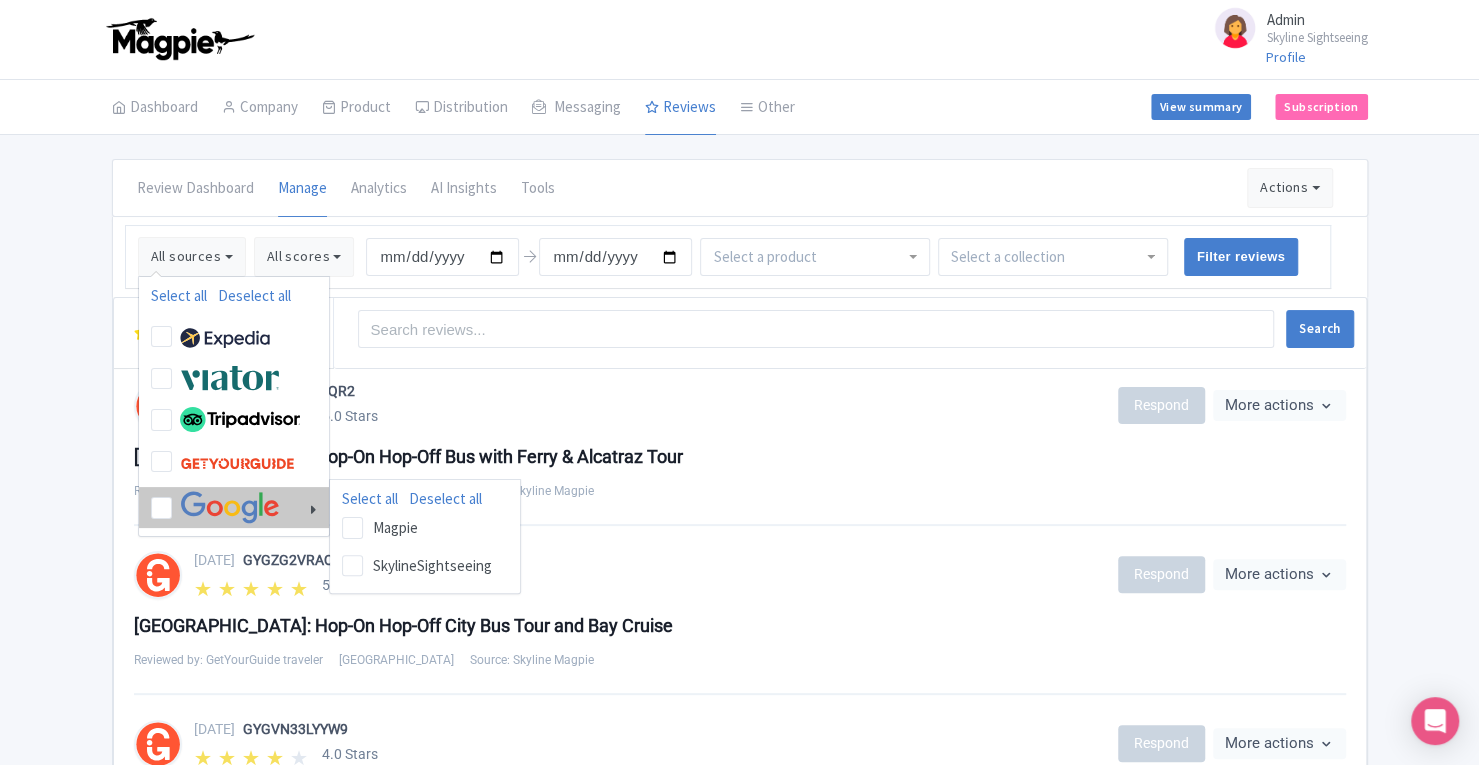 click at bounding box center (227, 507) 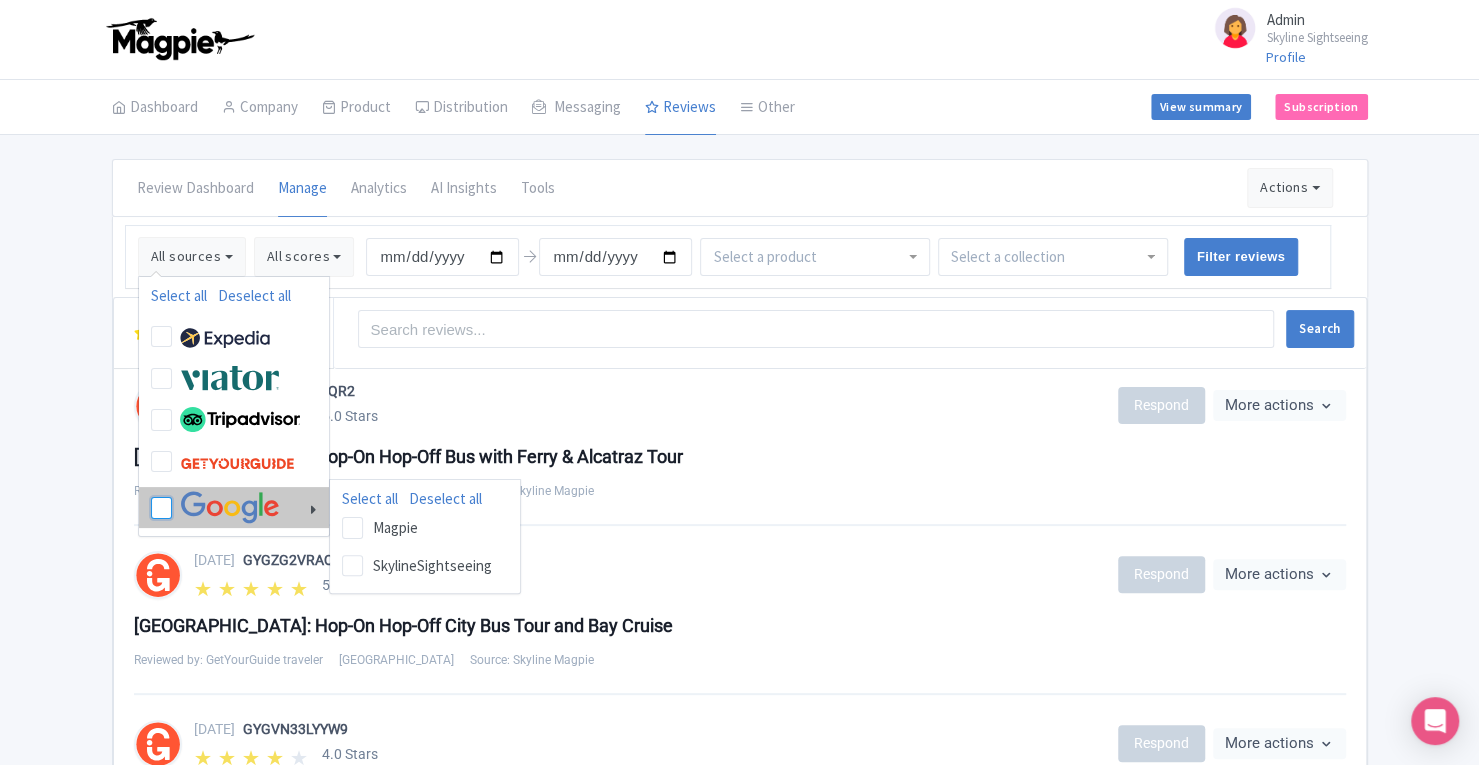 click at bounding box center (181, 497) 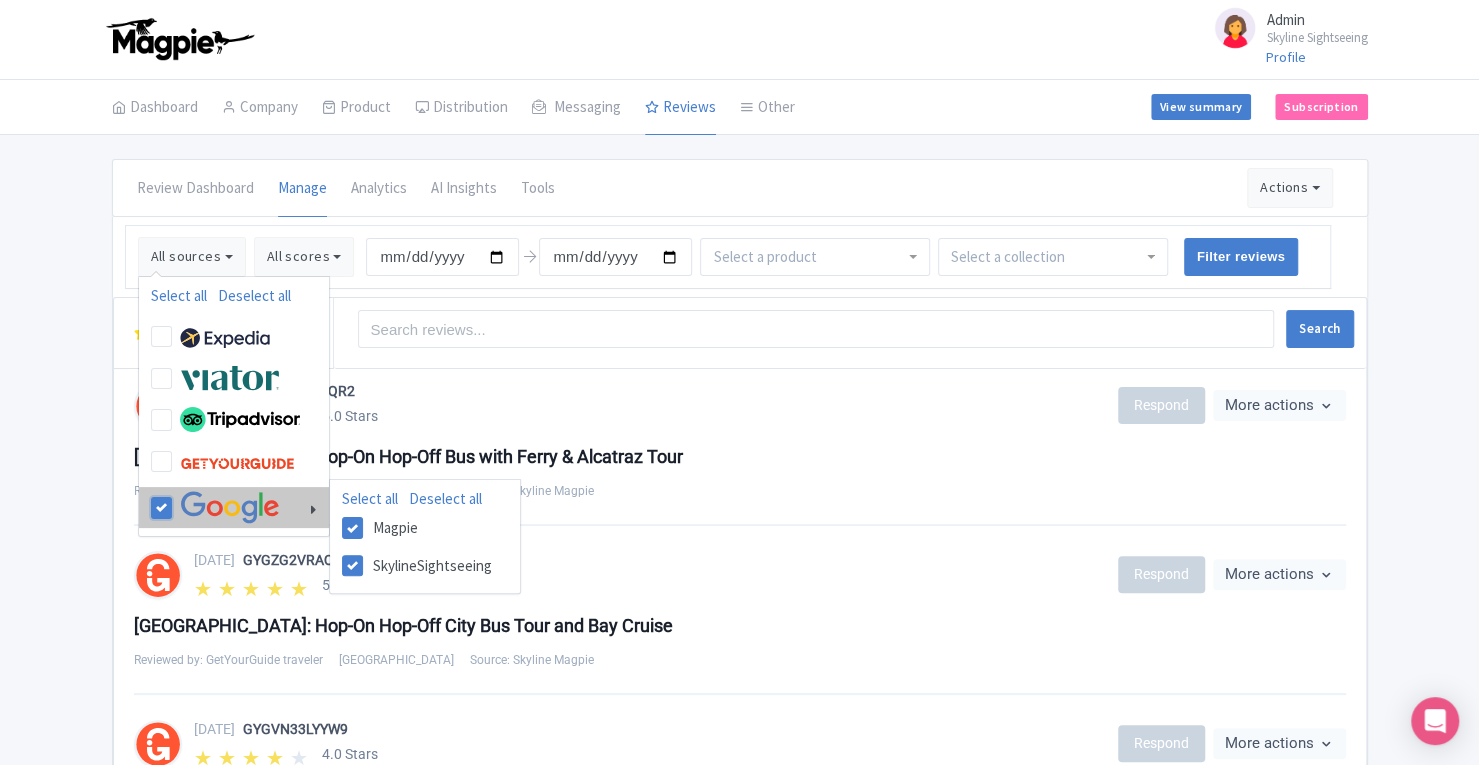 checkbox on "true" 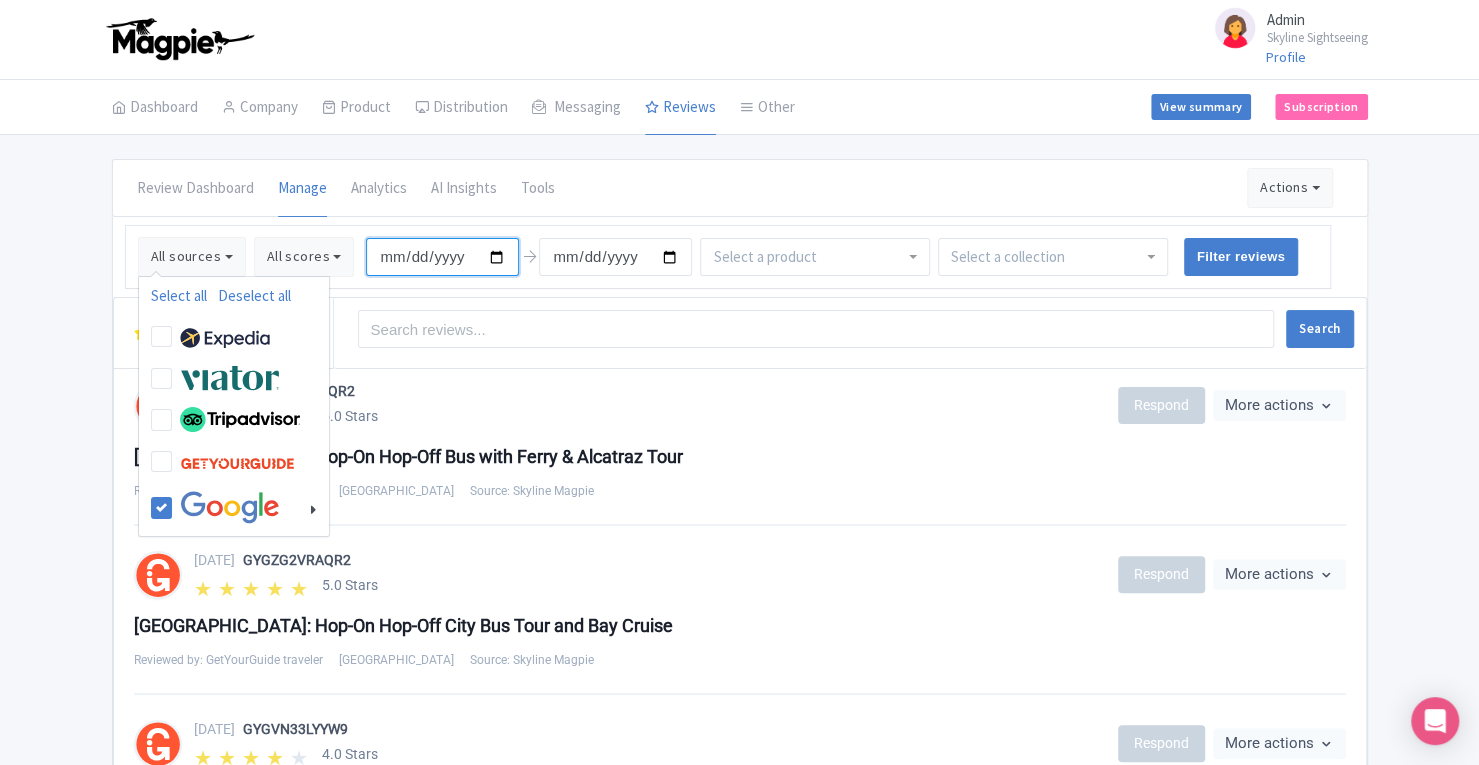 click on "[DATE]" at bounding box center (442, 257) 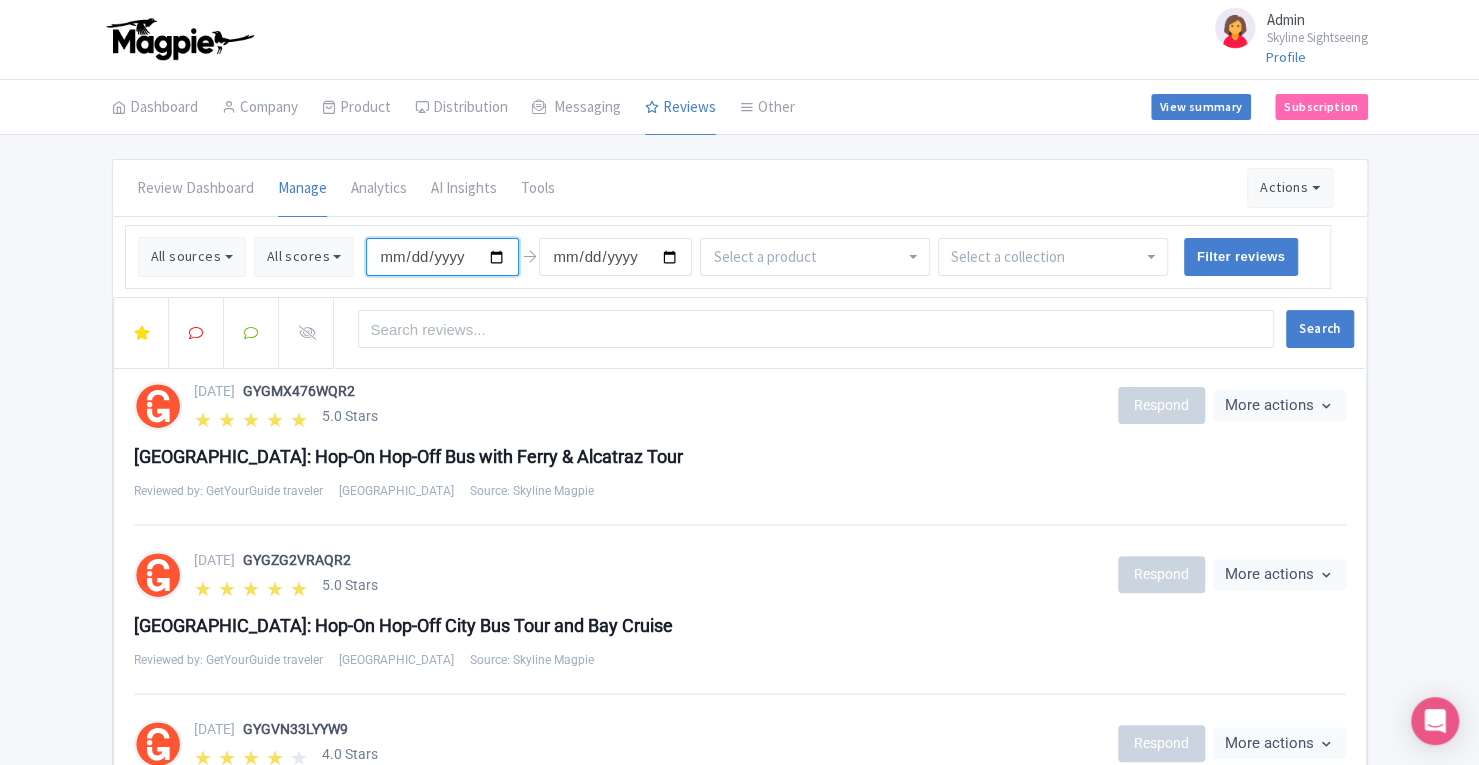 click on "[DATE]" at bounding box center (442, 257) 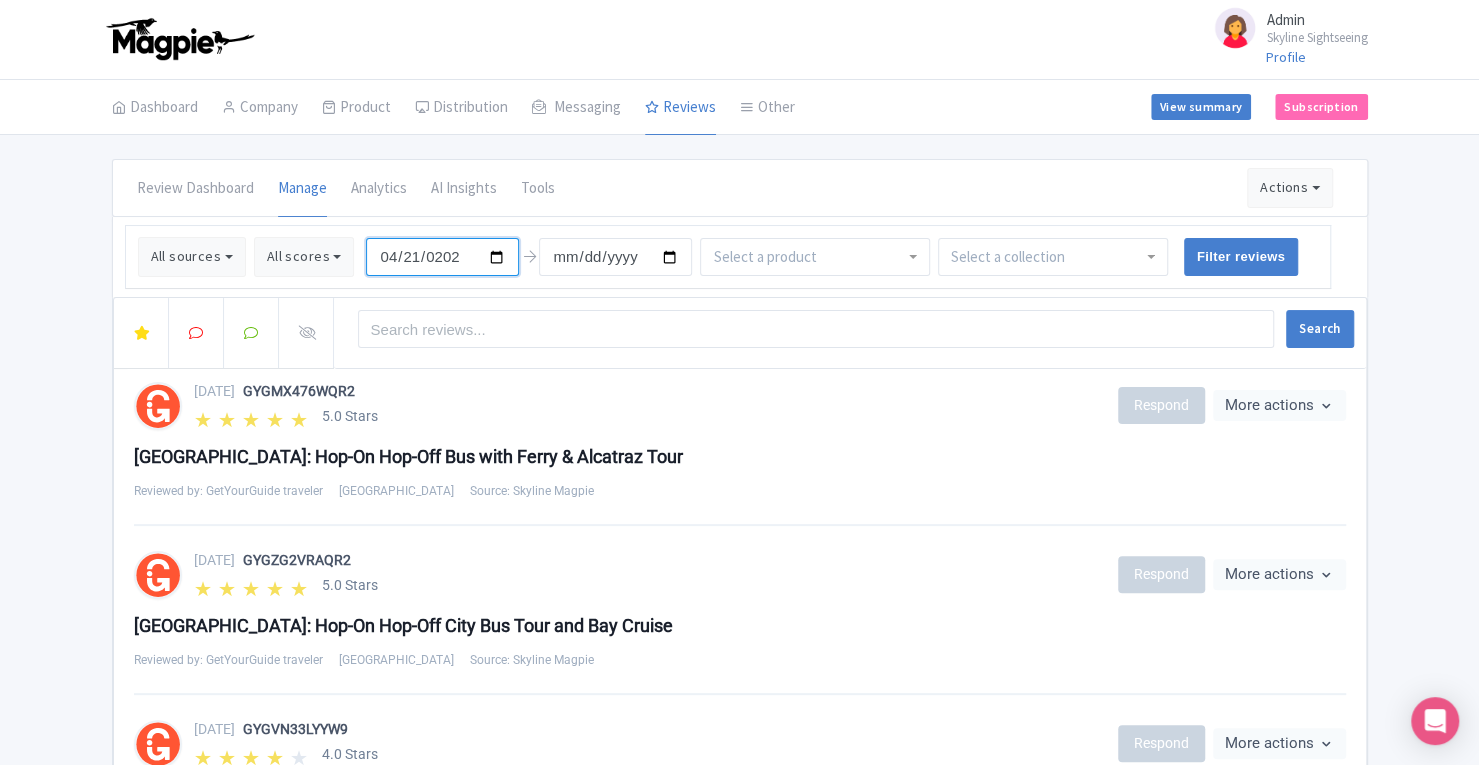 type on "[DATE]" 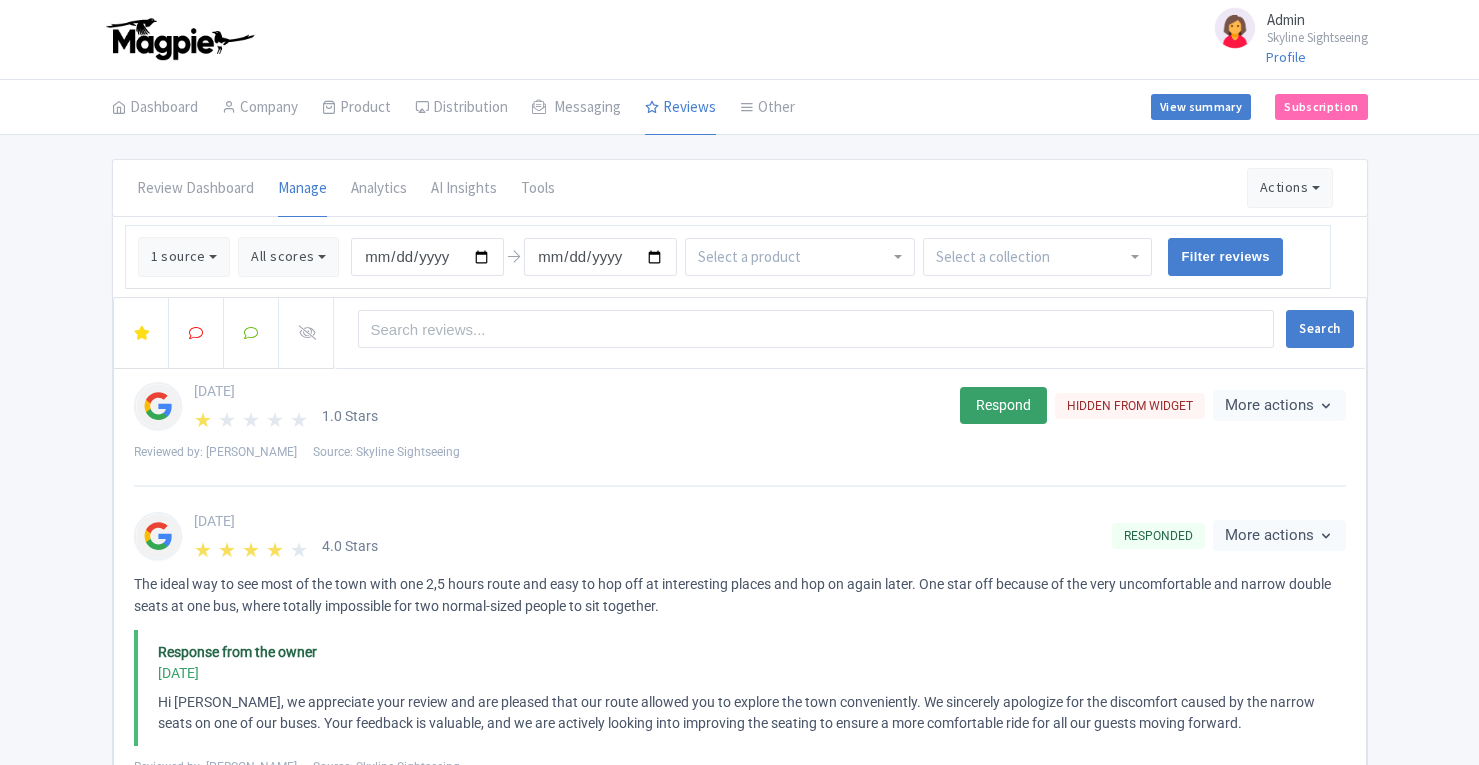 scroll, scrollTop: 0, scrollLeft: 0, axis: both 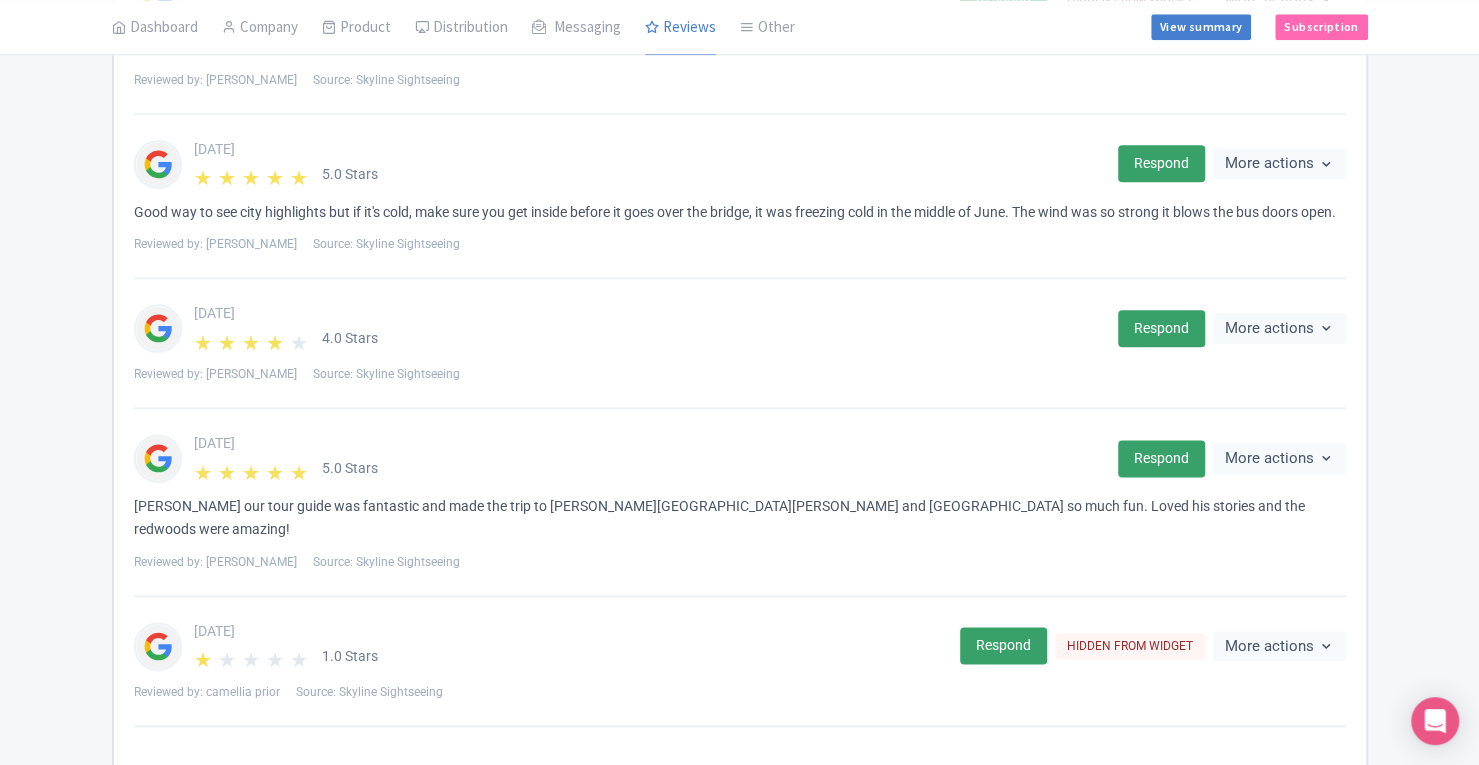 drag, startPoint x: 134, startPoint y: 210, endPoint x: 169, endPoint y: 227, distance: 38.910152 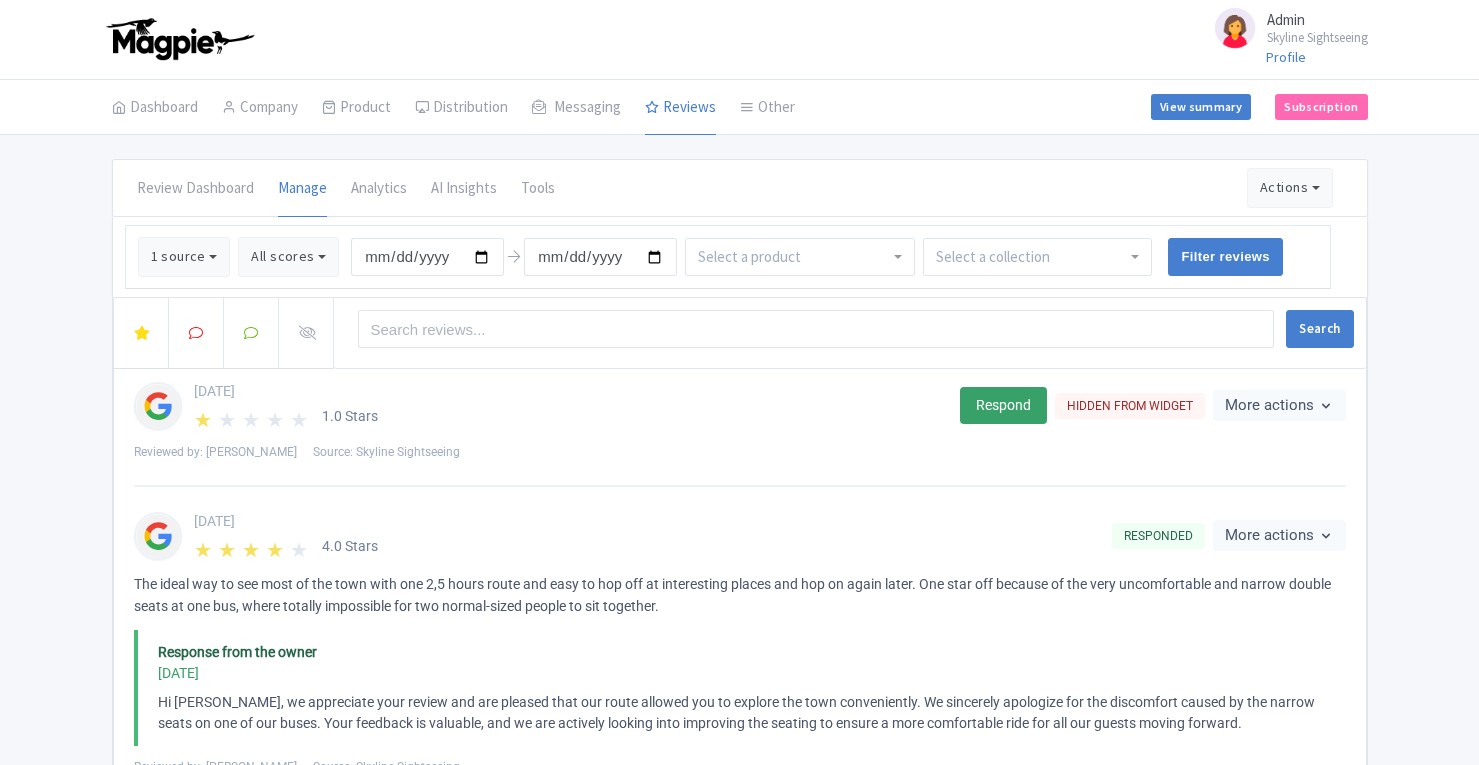 scroll, scrollTop: 1254, scrollLeft: 0, axis: vertical 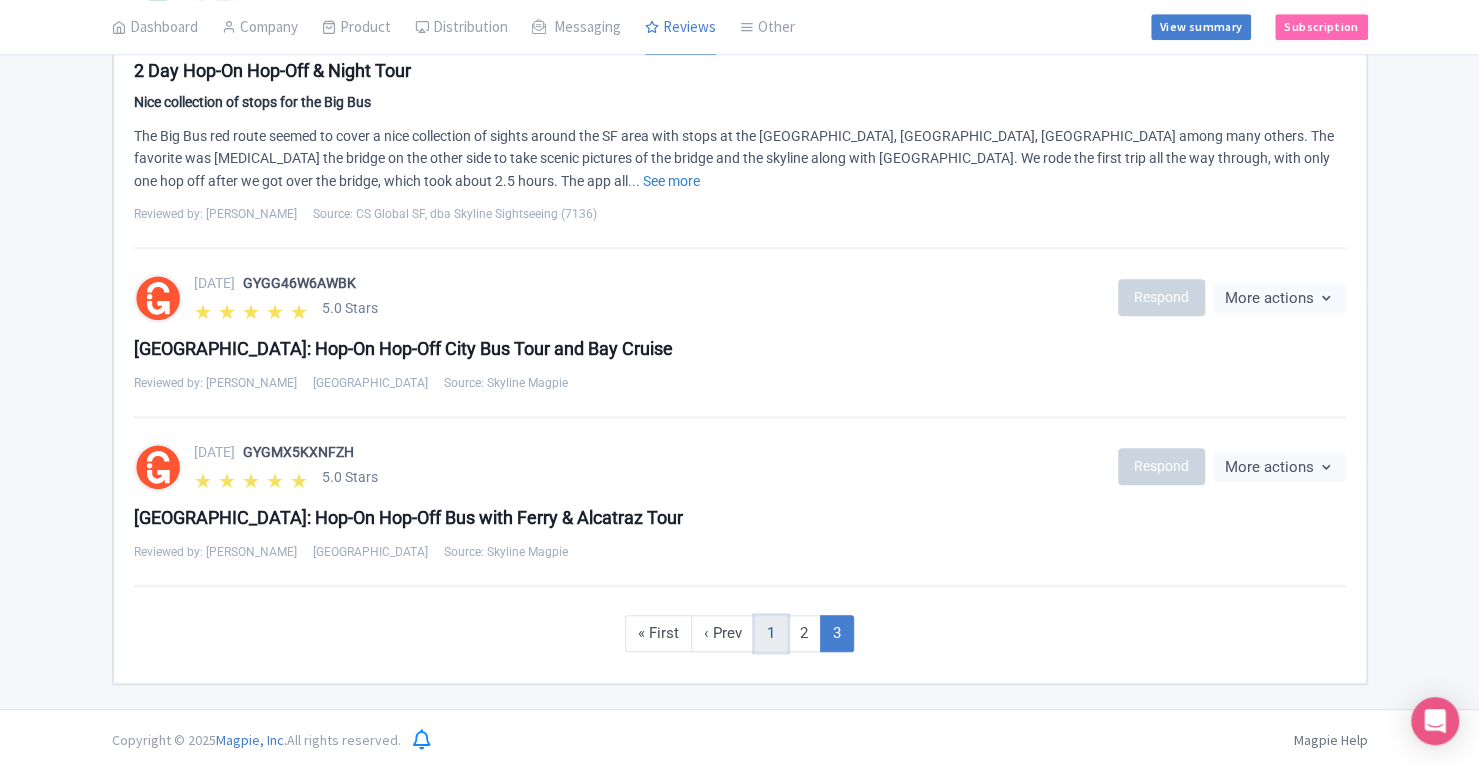 click on "1" at bounding box center [771, 633] 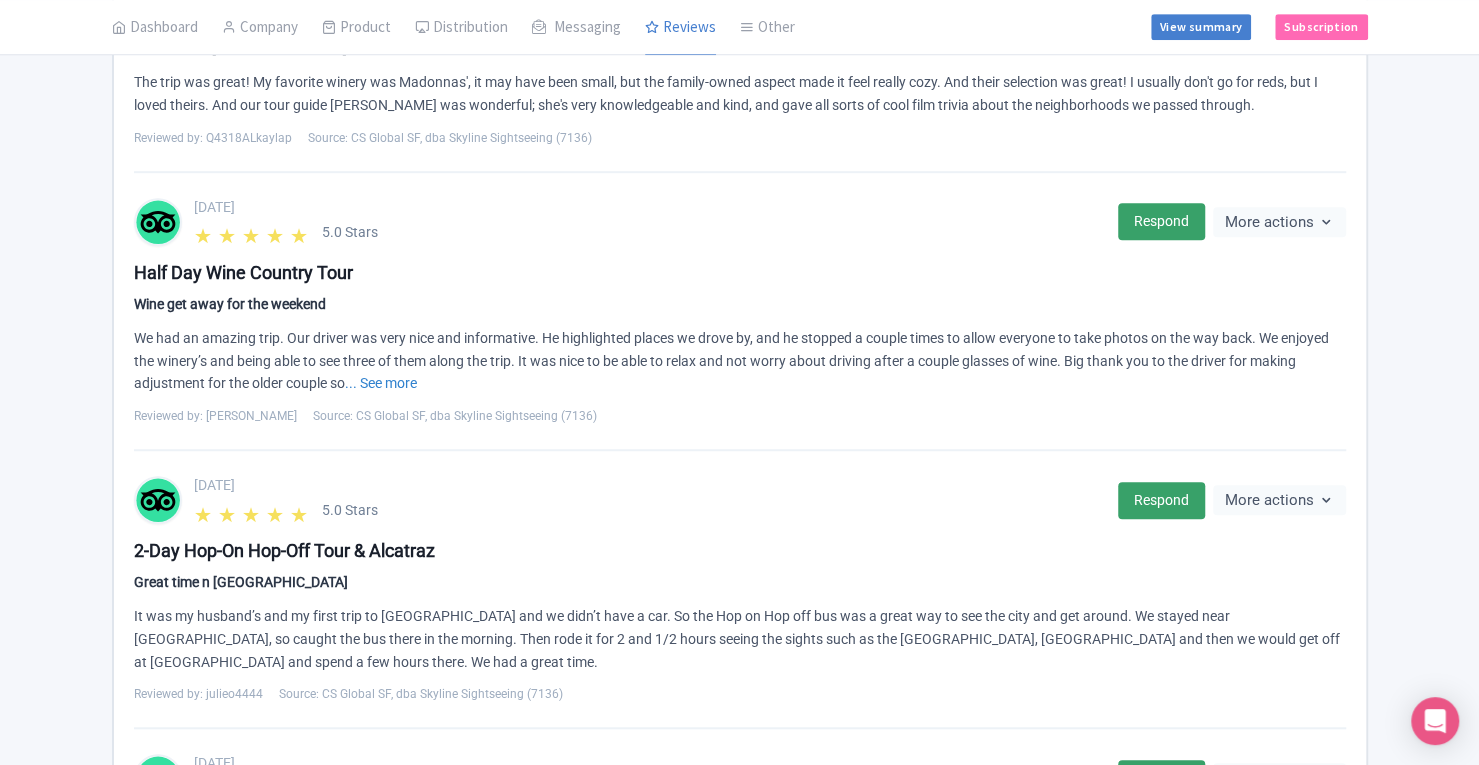 scroll, scrollTop: 685, scrollLeft: 0, axis: vertical 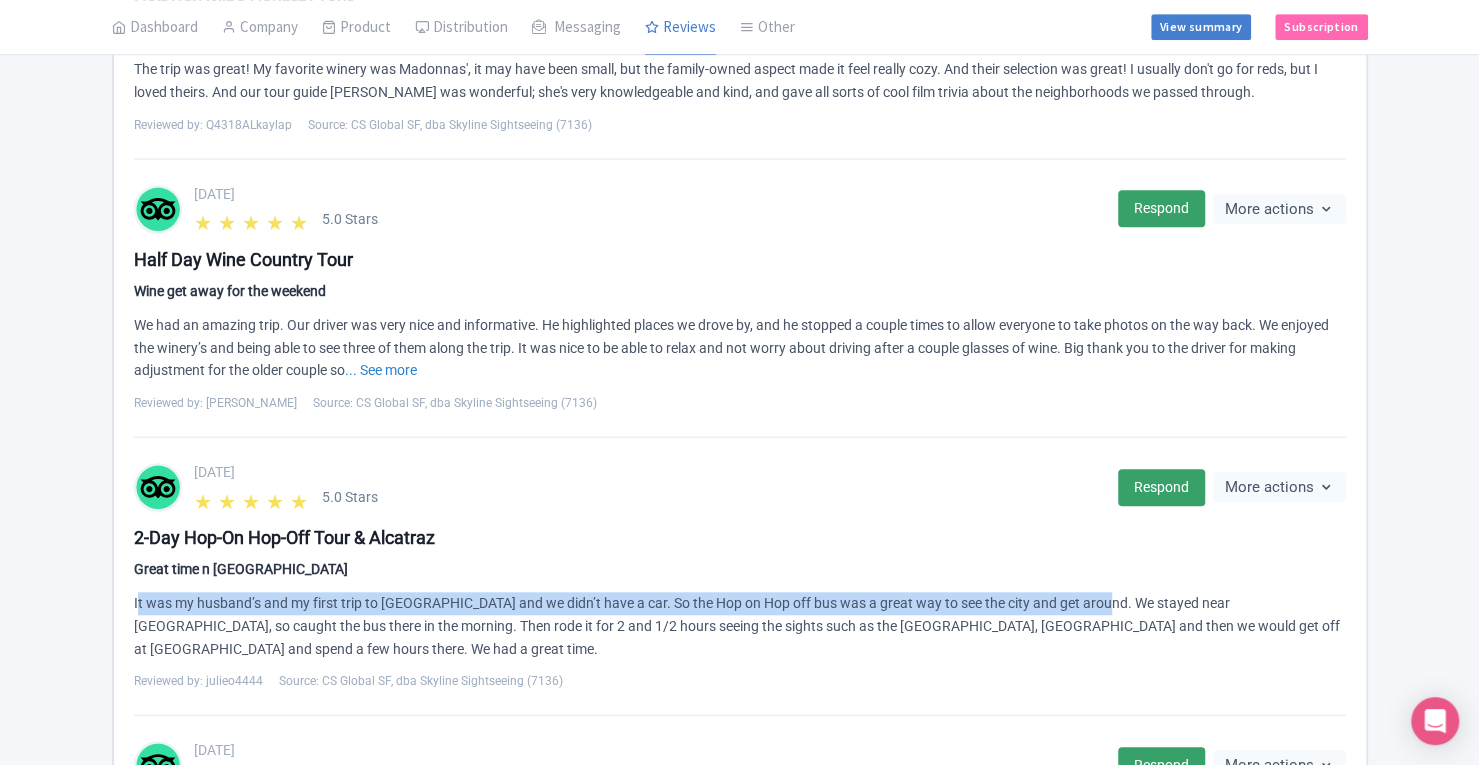 drag, startPoint x: 132, startPoint y: 601, endPoint x: 1086, endPoint y: 607, distance: 954.01886 